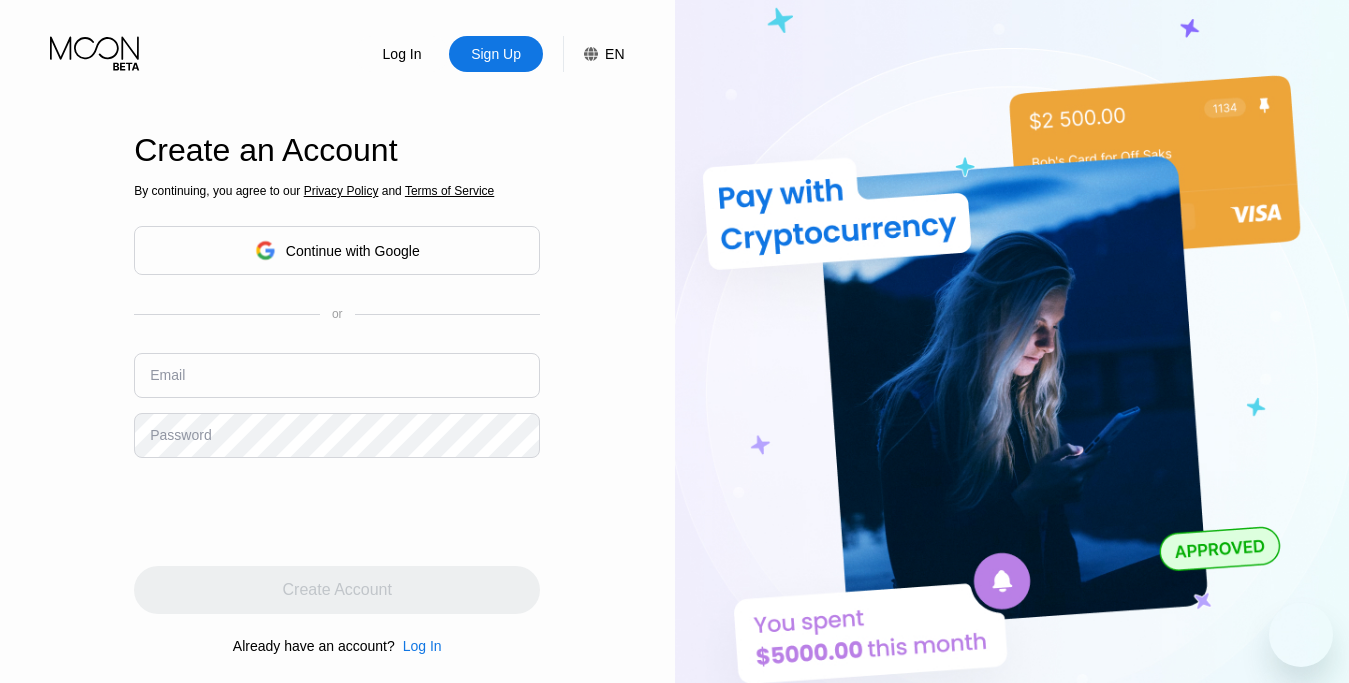 scroll, scrollTop: 0, scrollLeft: 0, axis: both 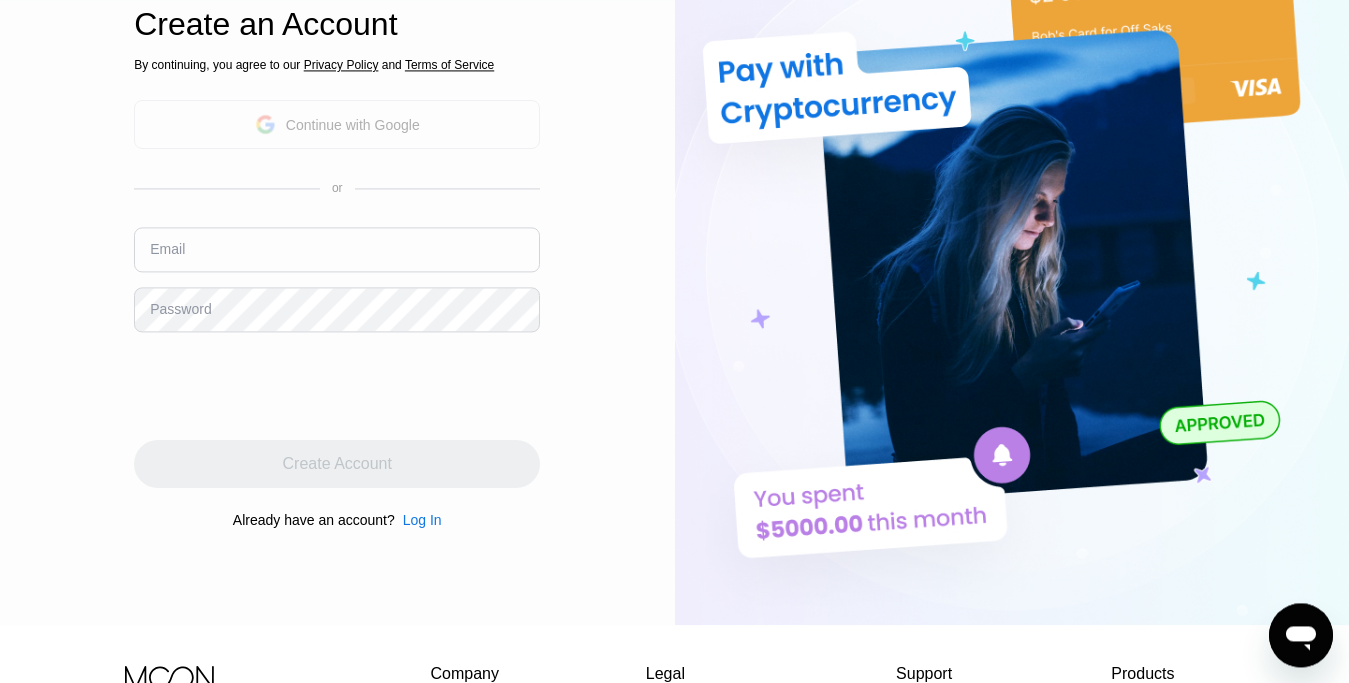 click on "Continue with Google" at bounding box center (353, 125) 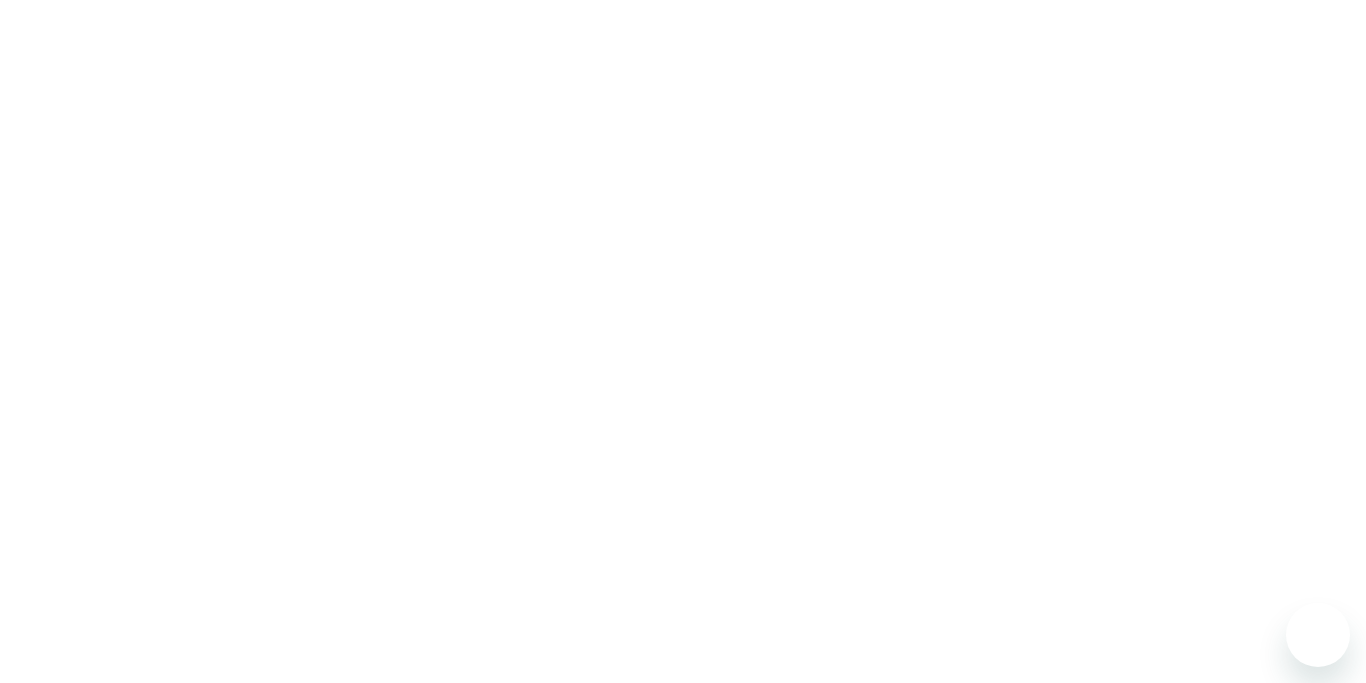 scroll, scrollTop: 0, scrollLeft: 0, axis: both 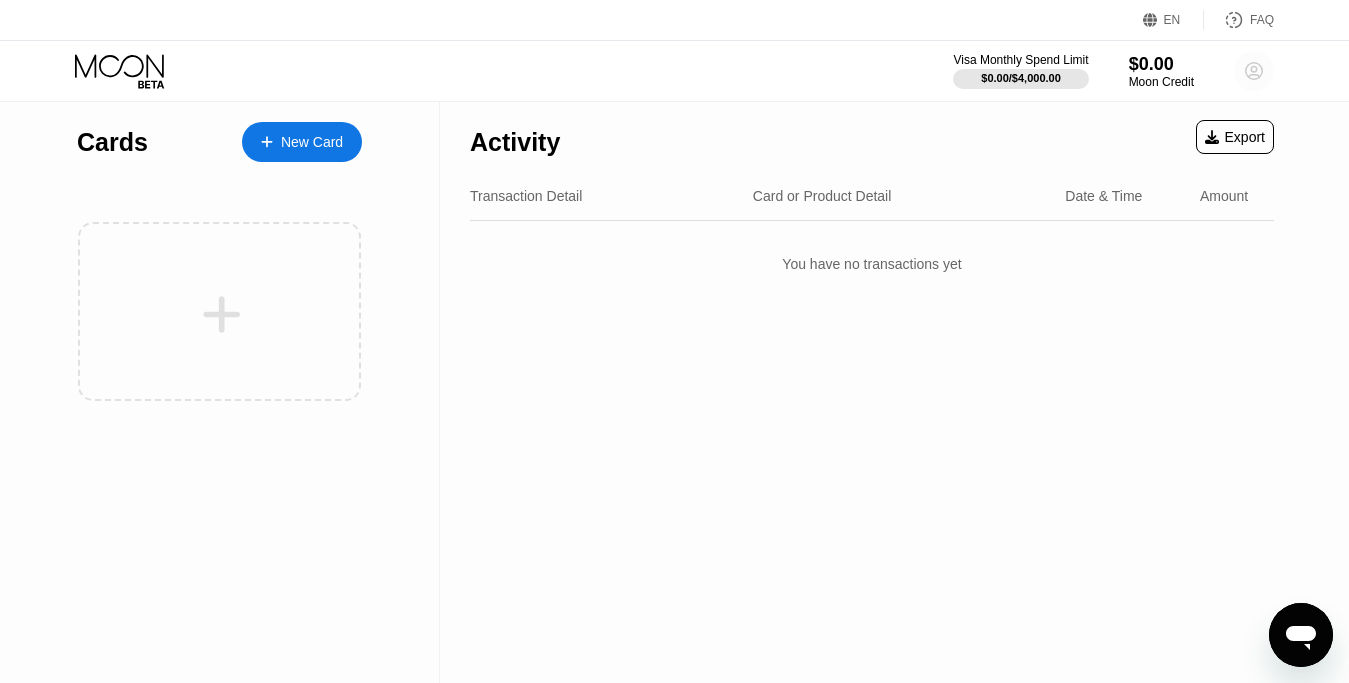 click 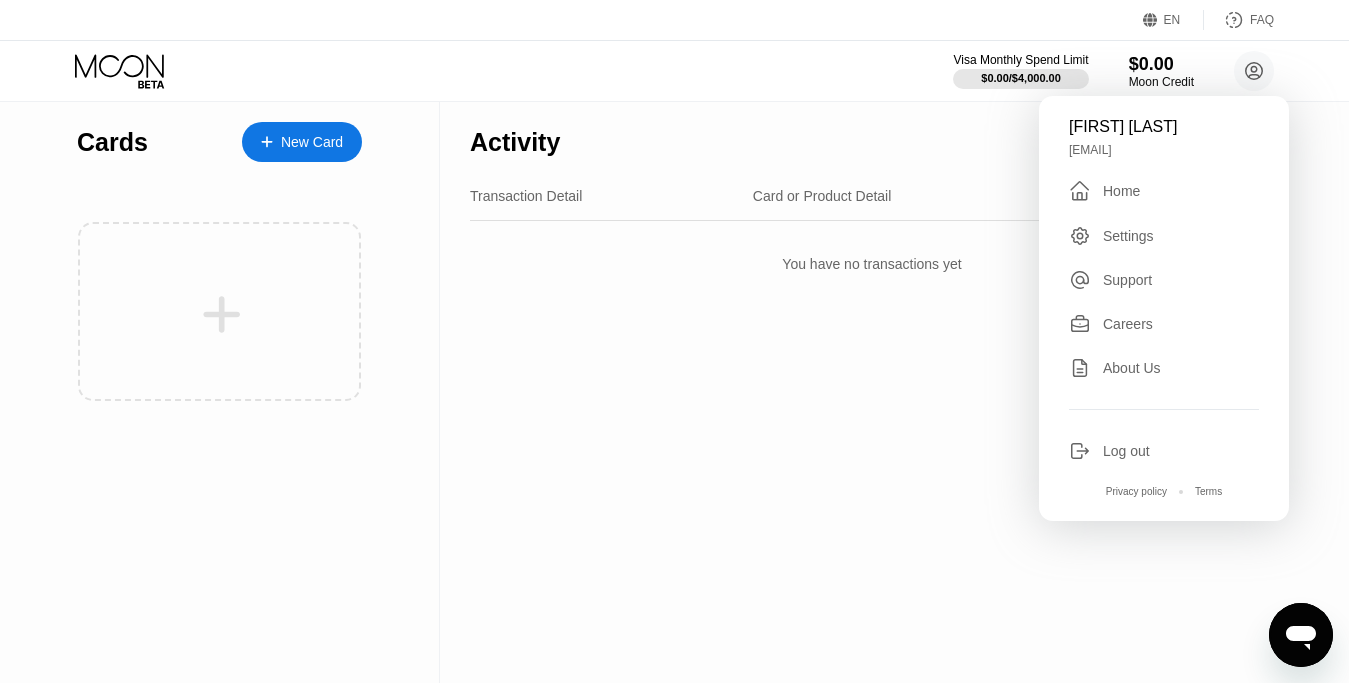 click on "Activity Export Transaction Detail Card or Product Detail Date & Time Amount You have no transactions yet" at bounding box center (872, 392) 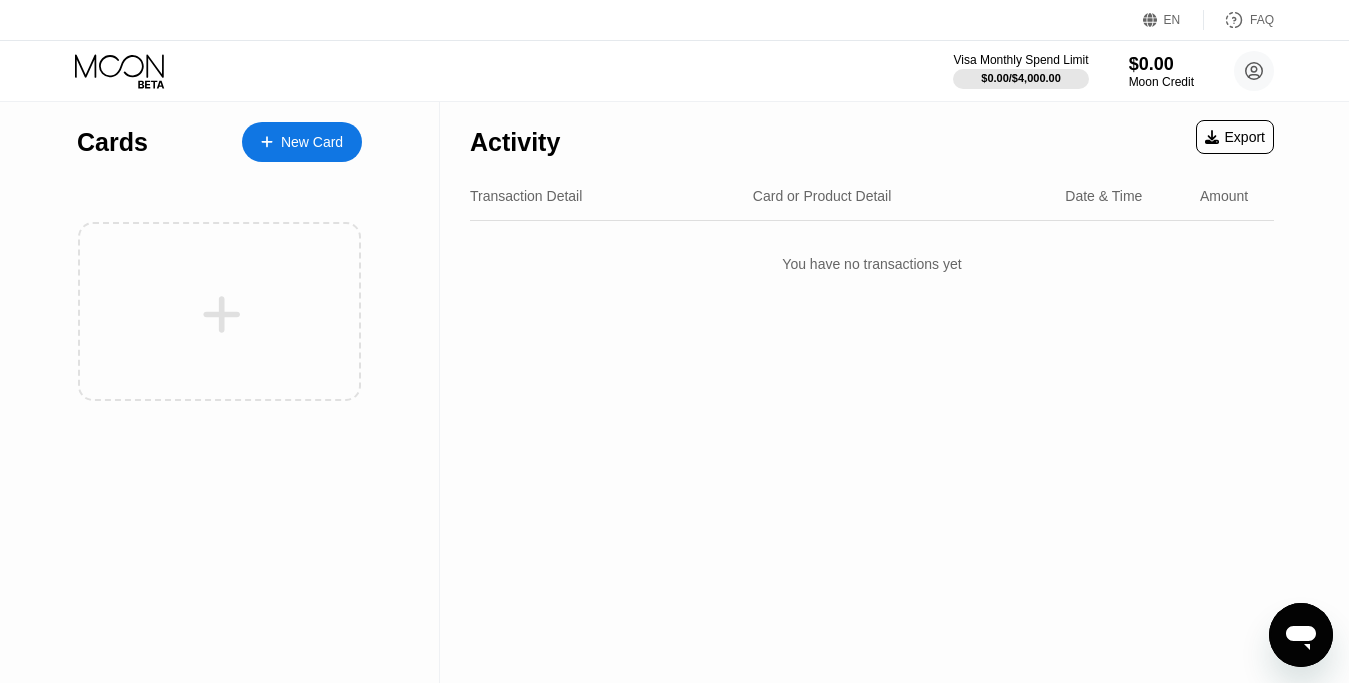 click on "New Card" at bounding box center [312, 142] 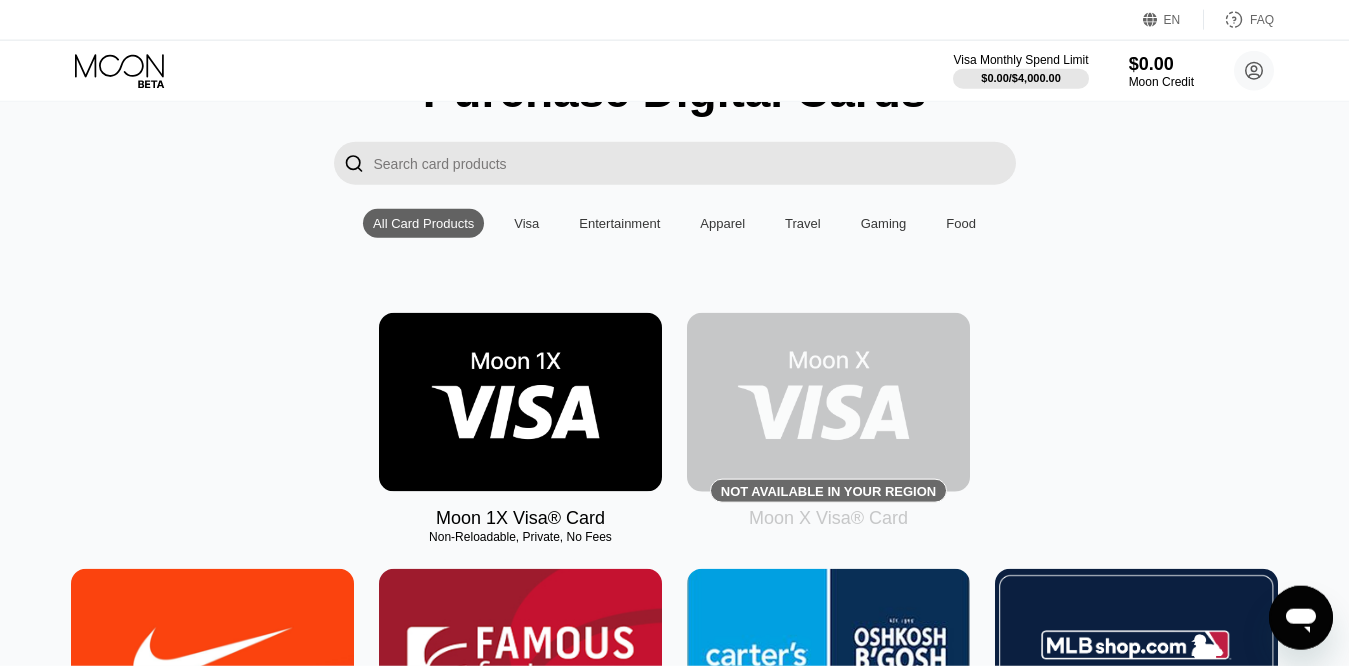 scroll, scrollTop: 114, scrollLeft: 0, axis: vertical 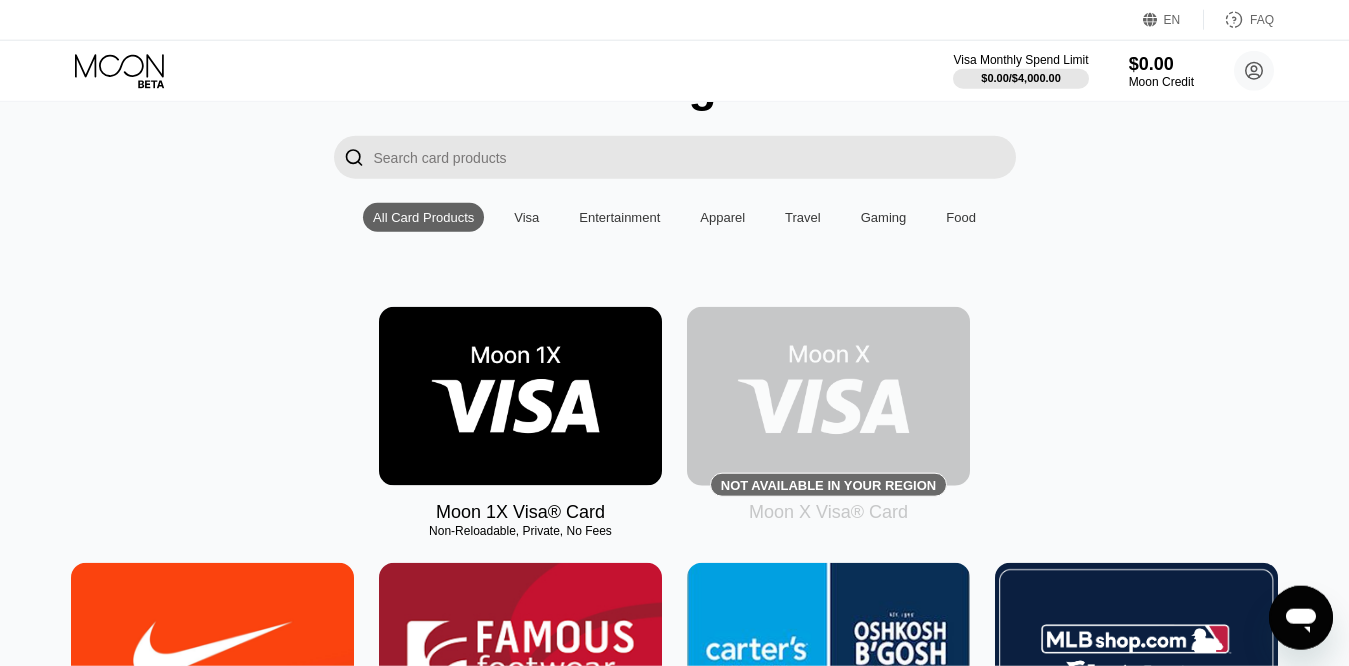 click at bounding box center [520, 396] 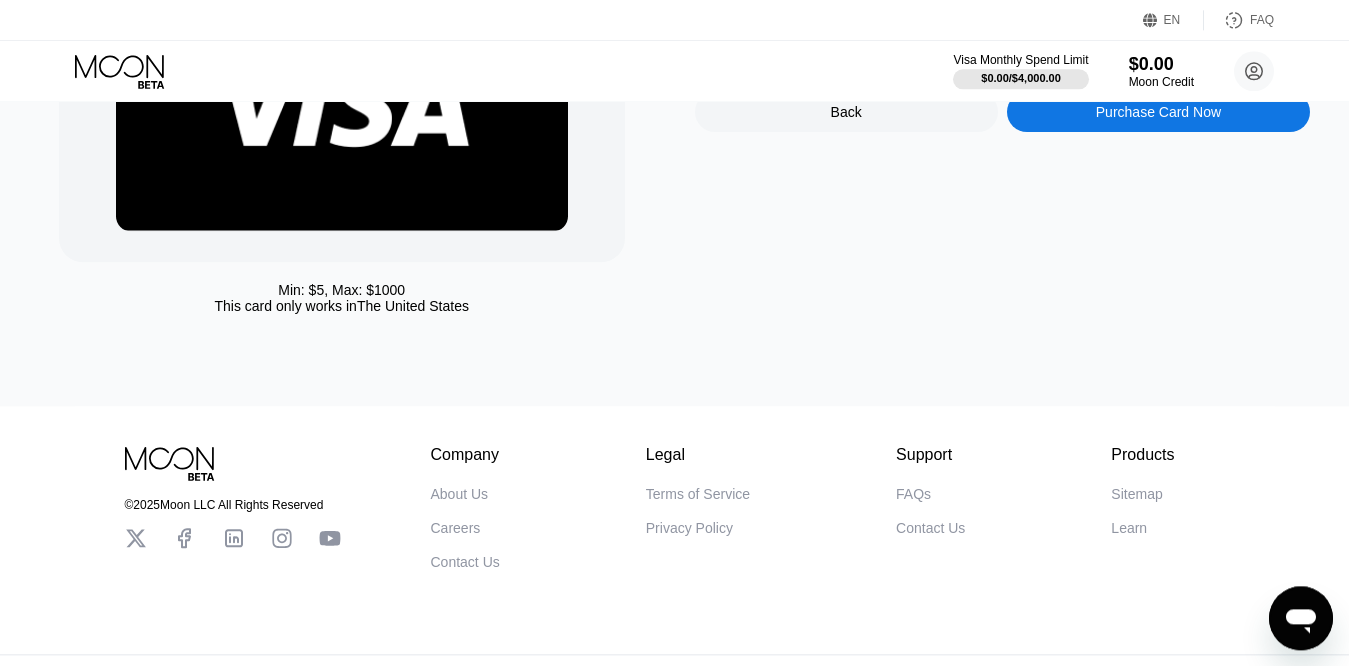 scroll, scrollTop: 0, scrollLeft: 0, axis: both 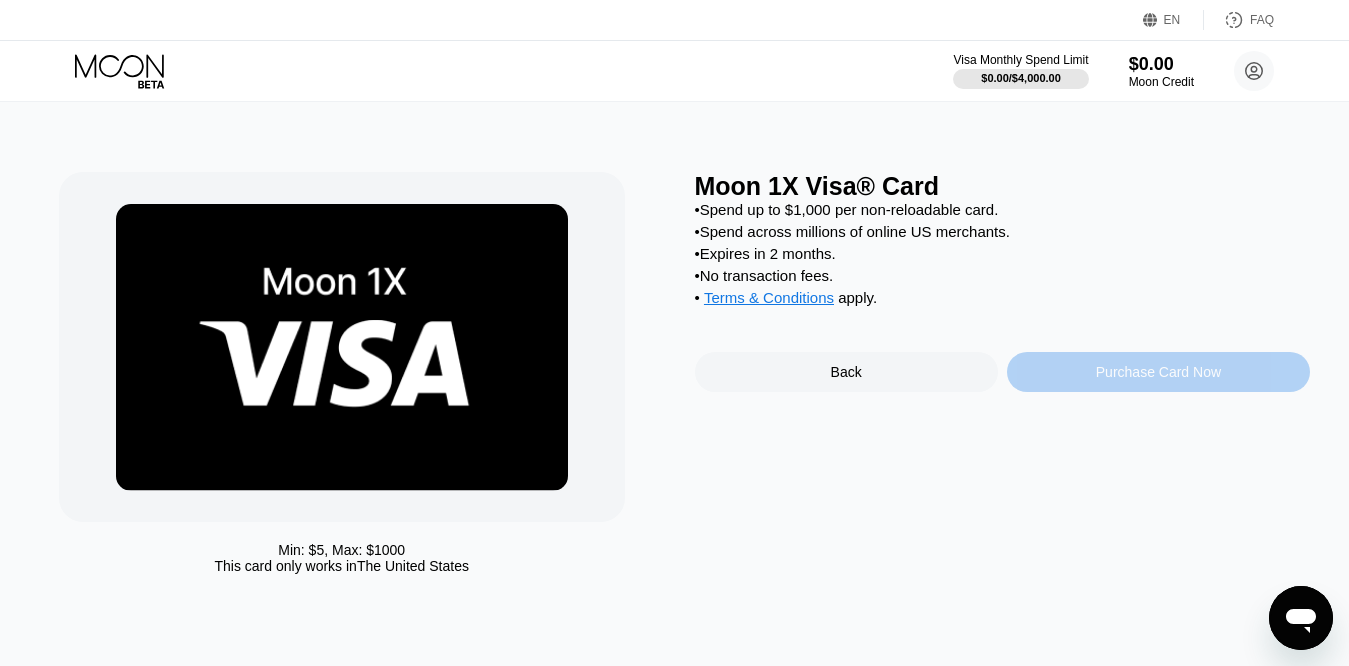 click on "Purchase Card Now" at bounding box center (1158, 372) 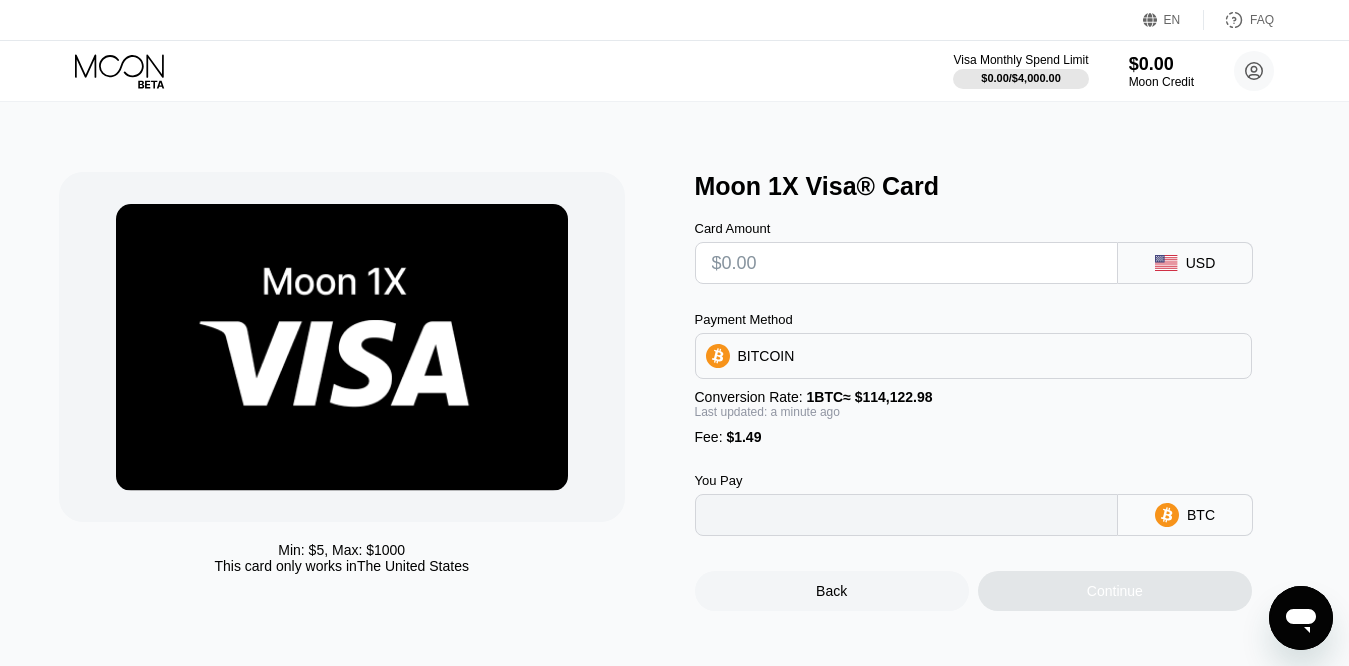 type on "0" 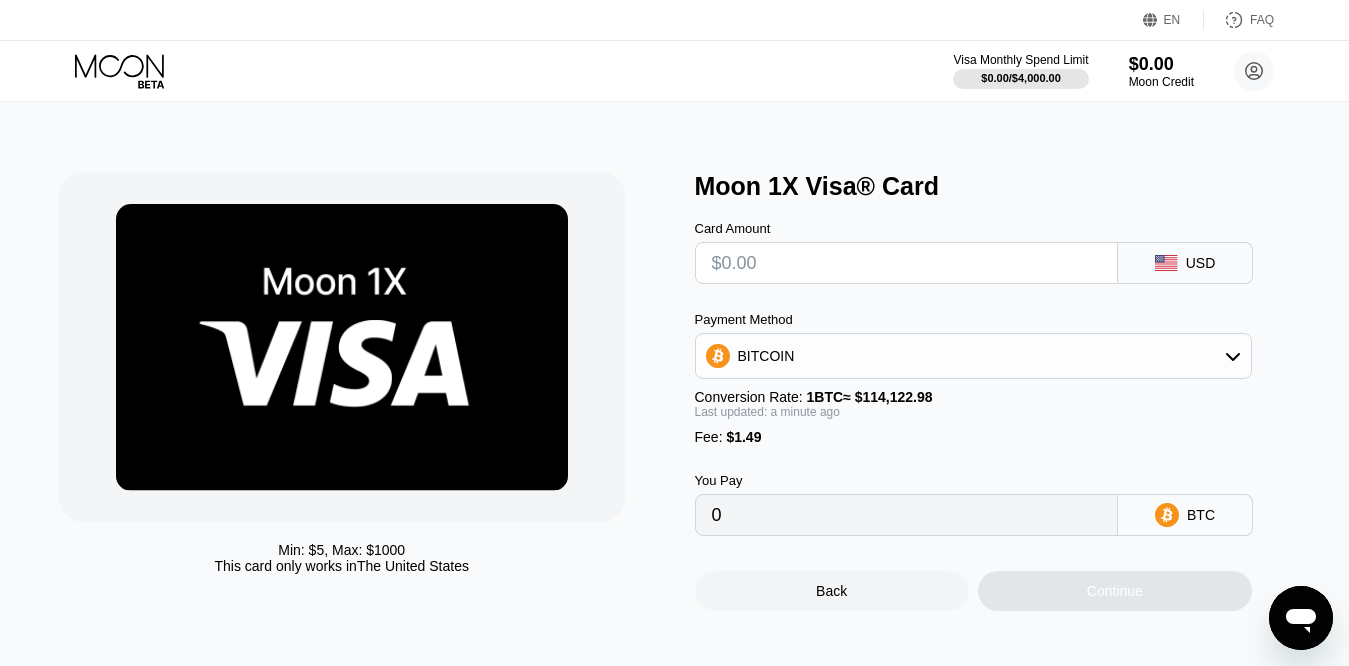 click at bounding box center (907, 263) 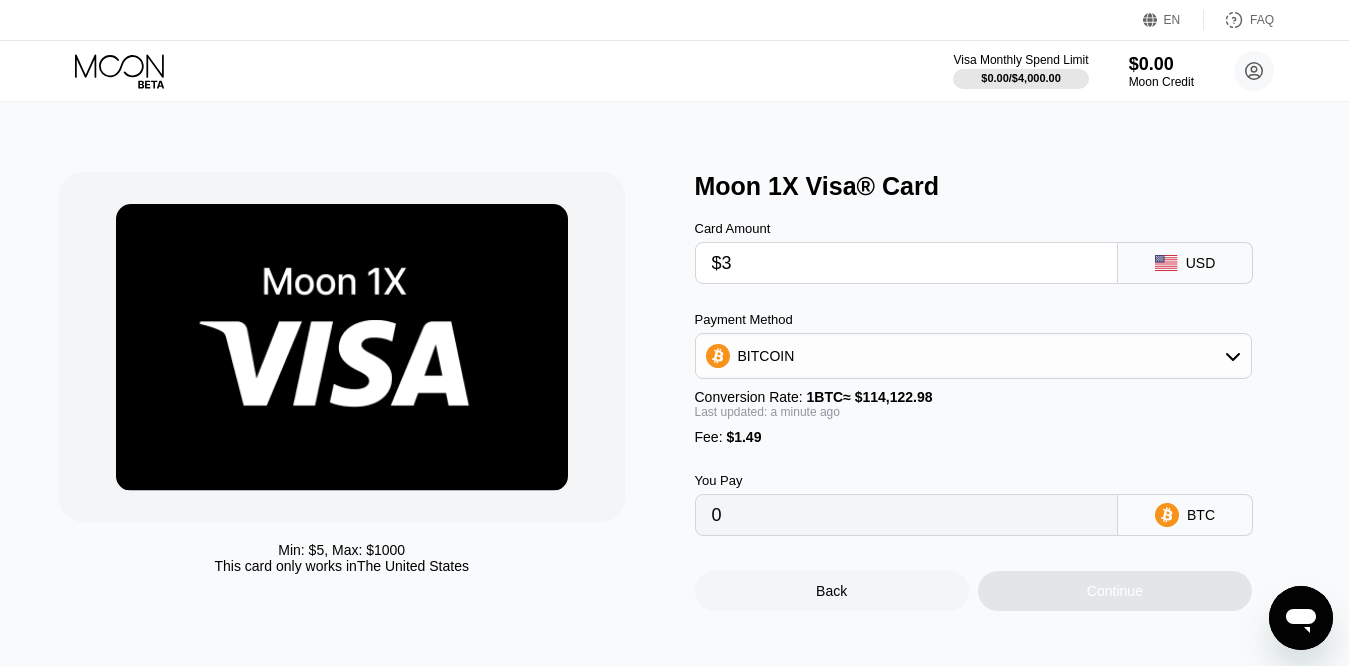 type on "$30" 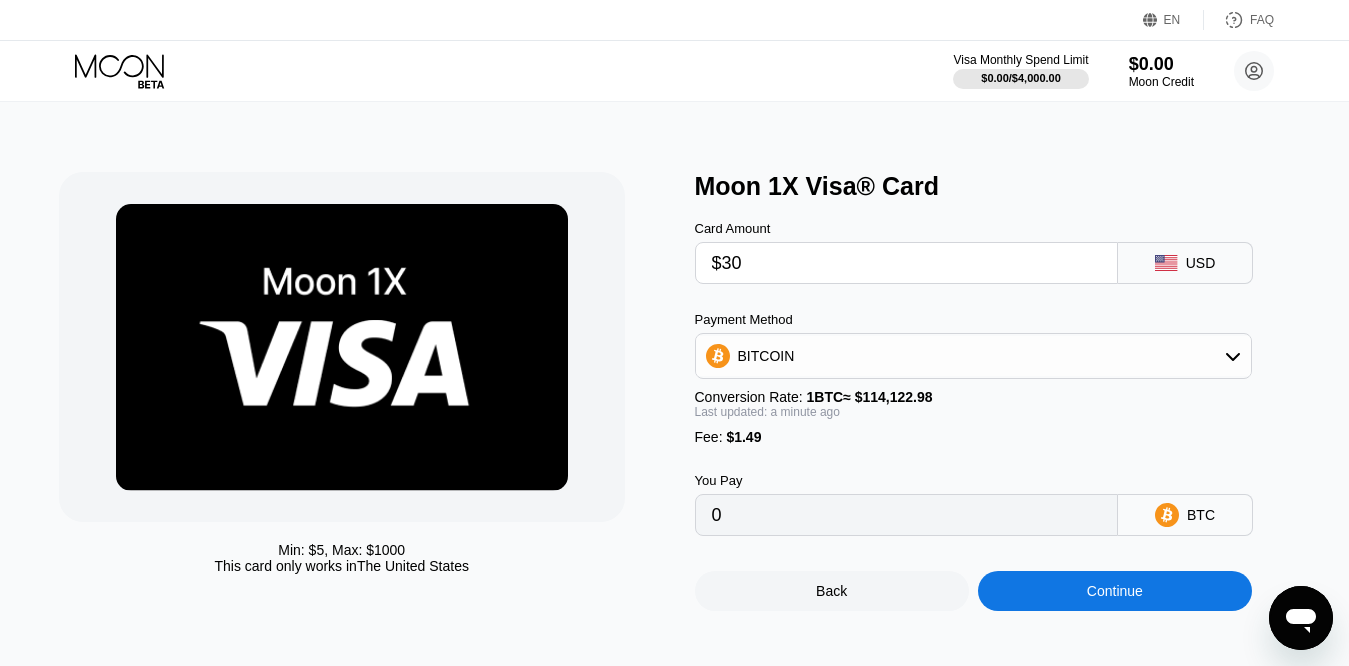 type on "0.00027594" 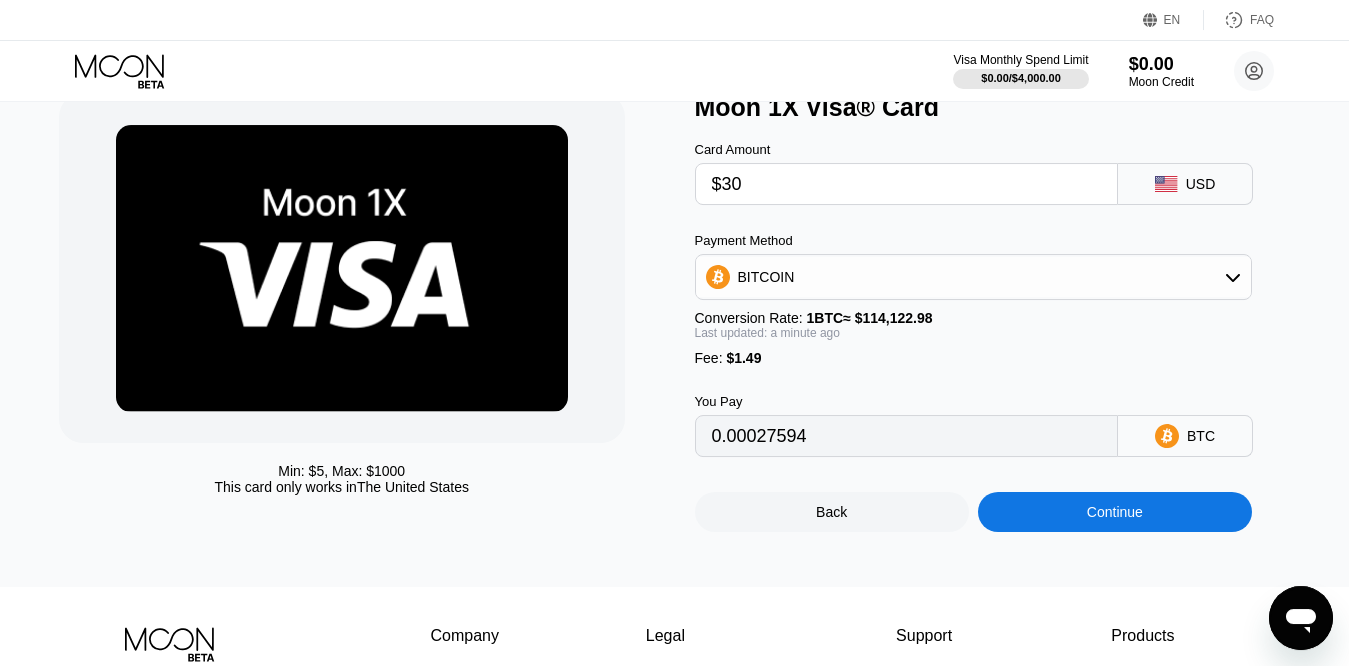 scroll, scrollTop: 0, scrollLeft: 0, axis: both 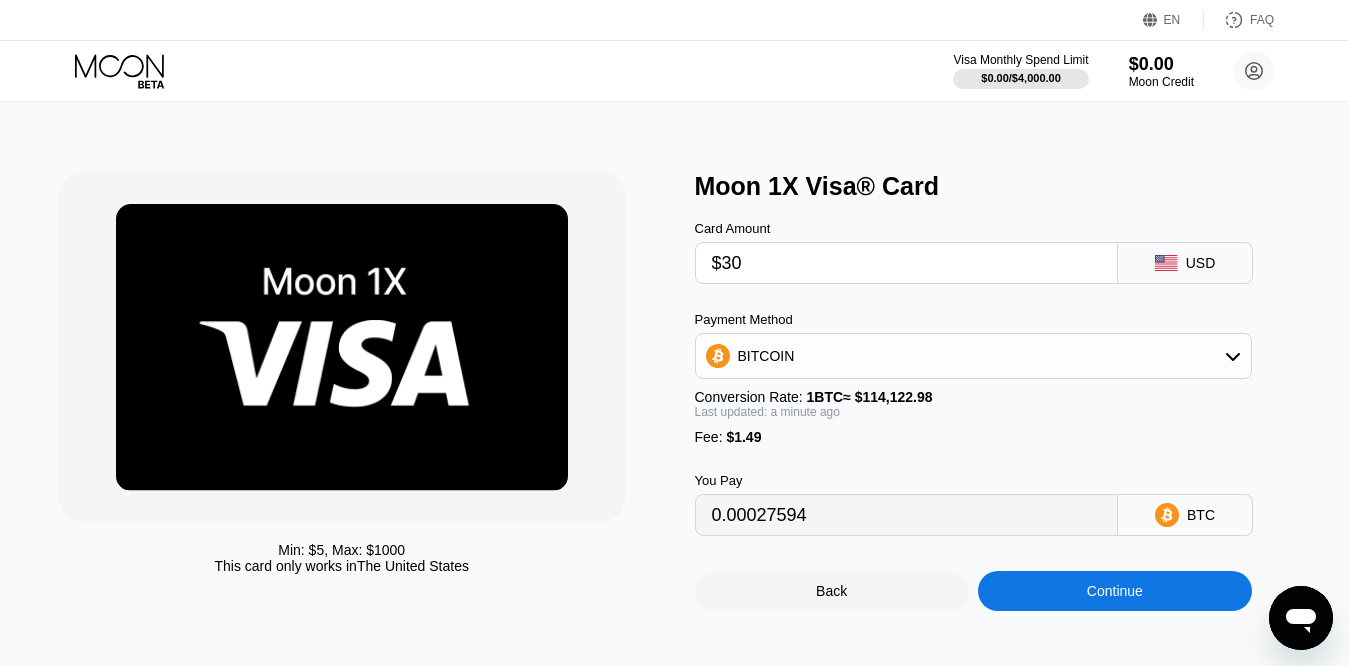 type on "$3" 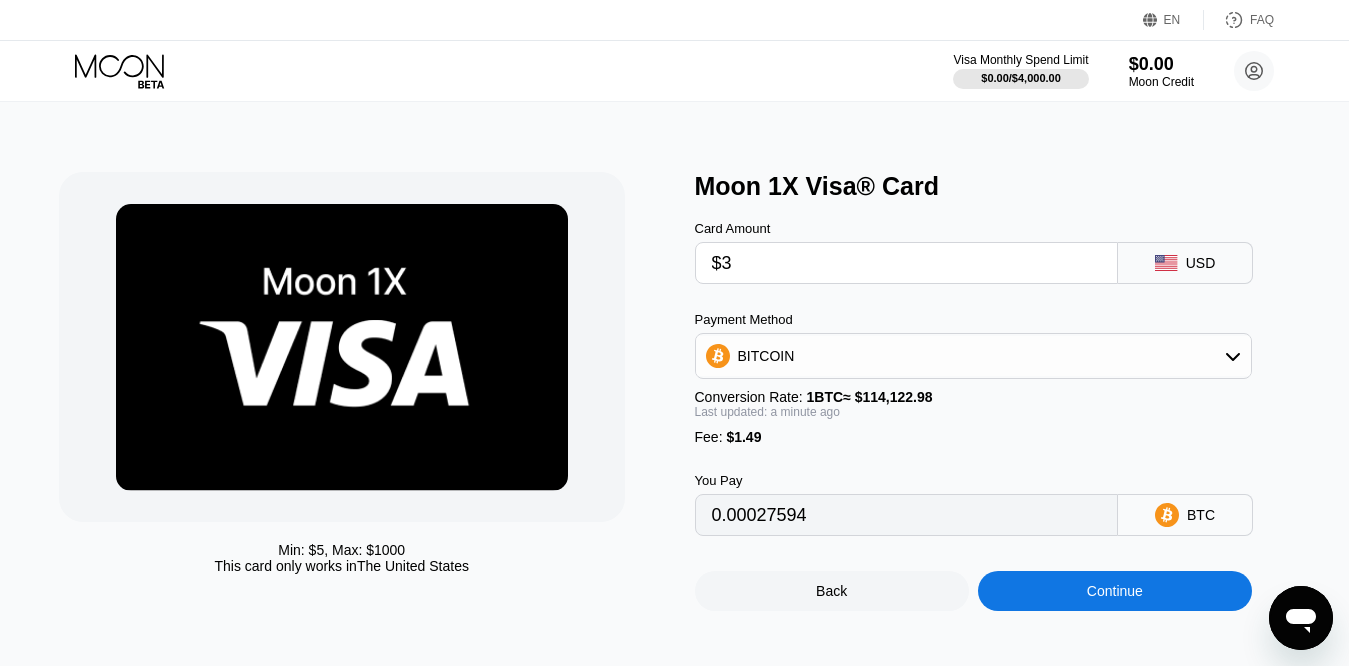 type 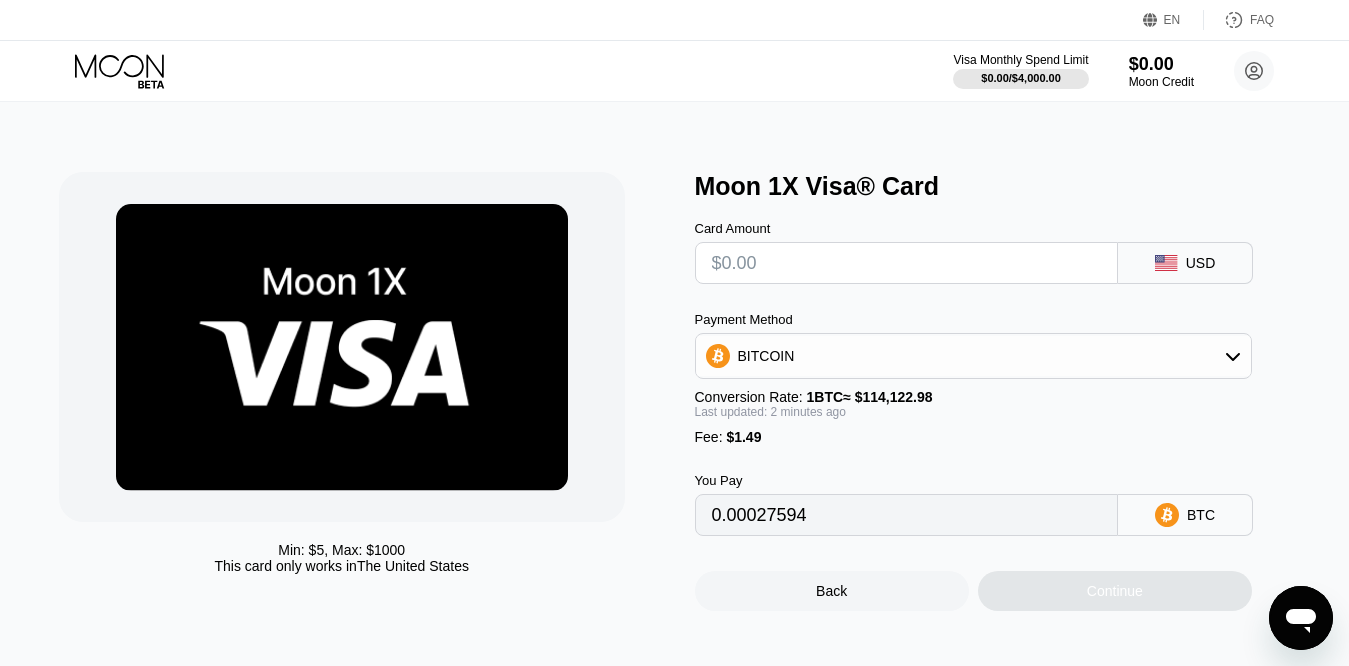 type on "0" 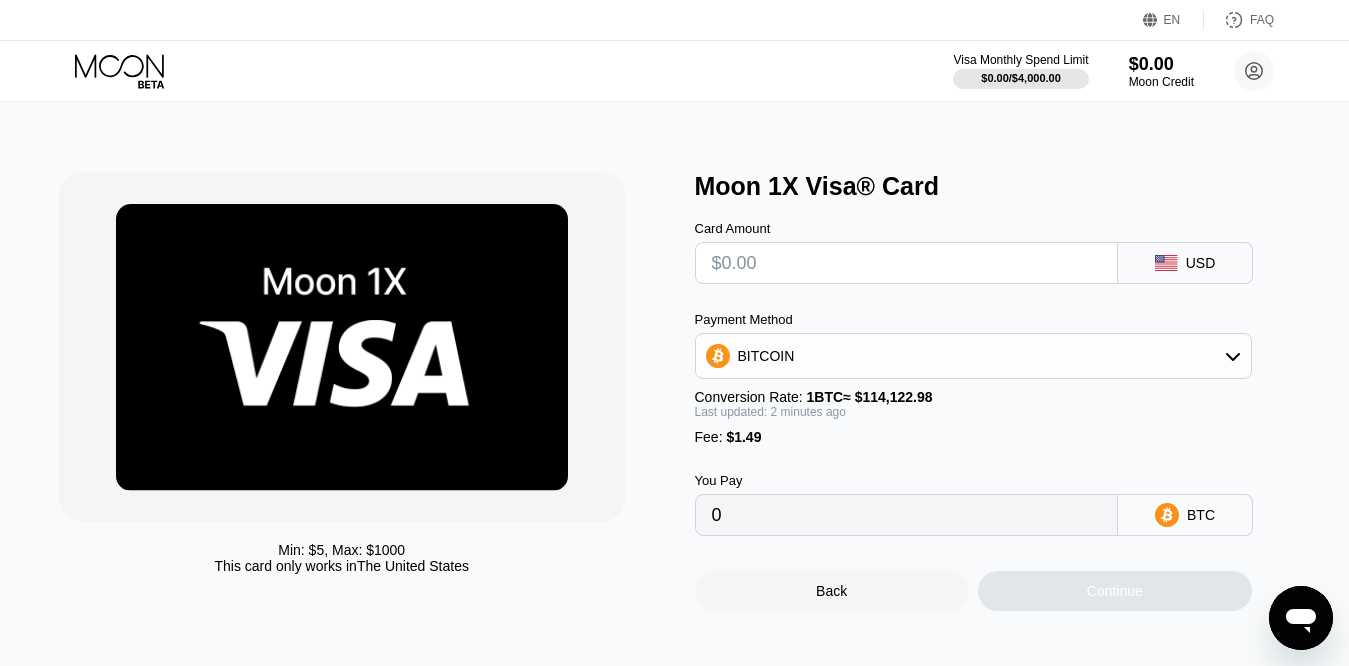 type on "$2" 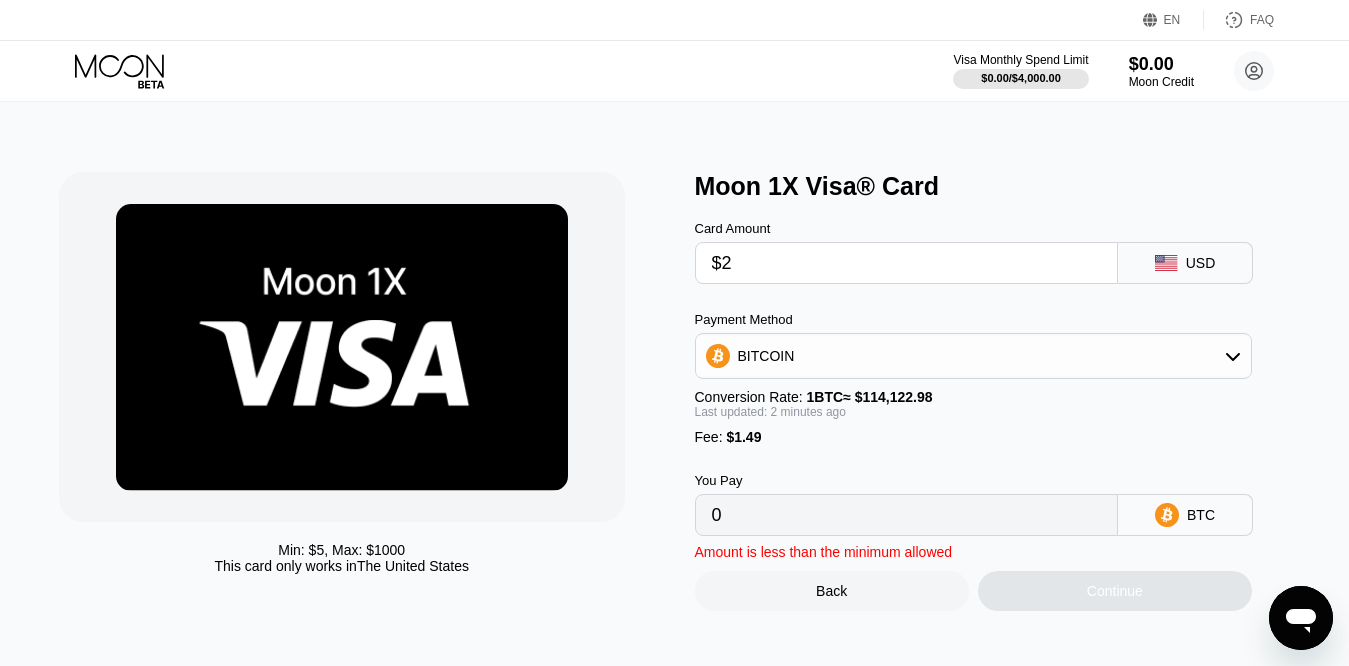 type on "0.00003059" 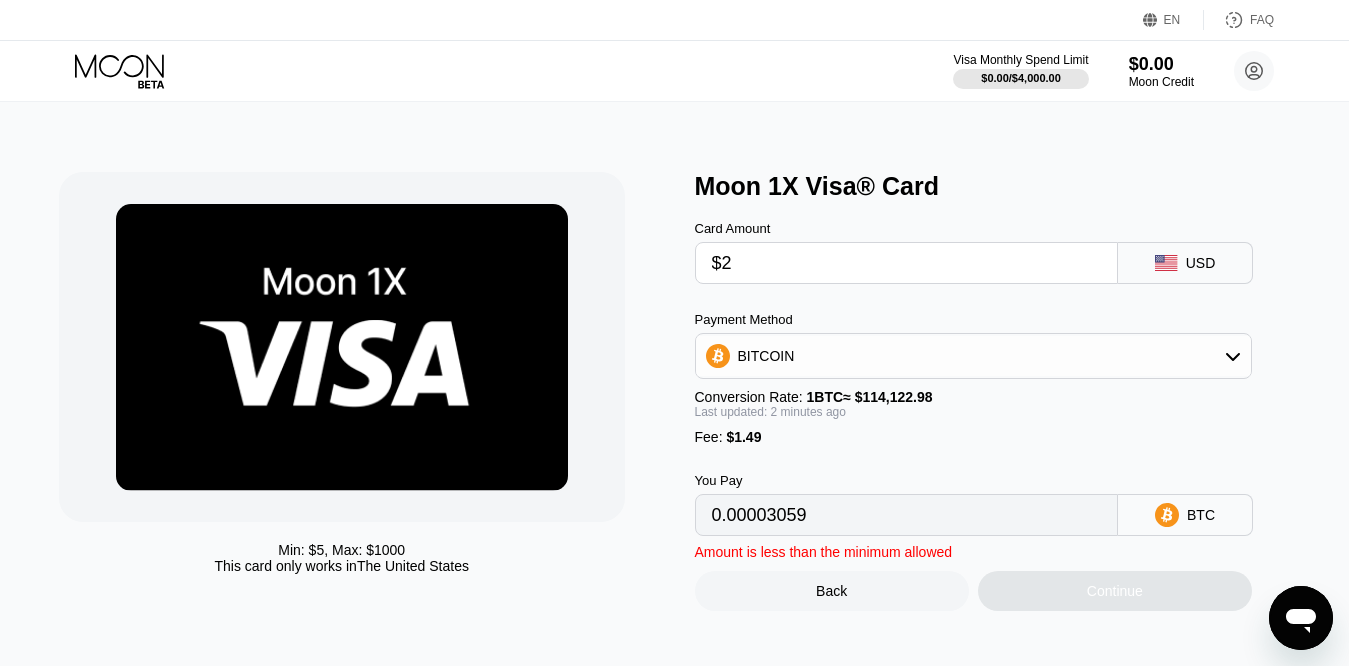 type on "$20" 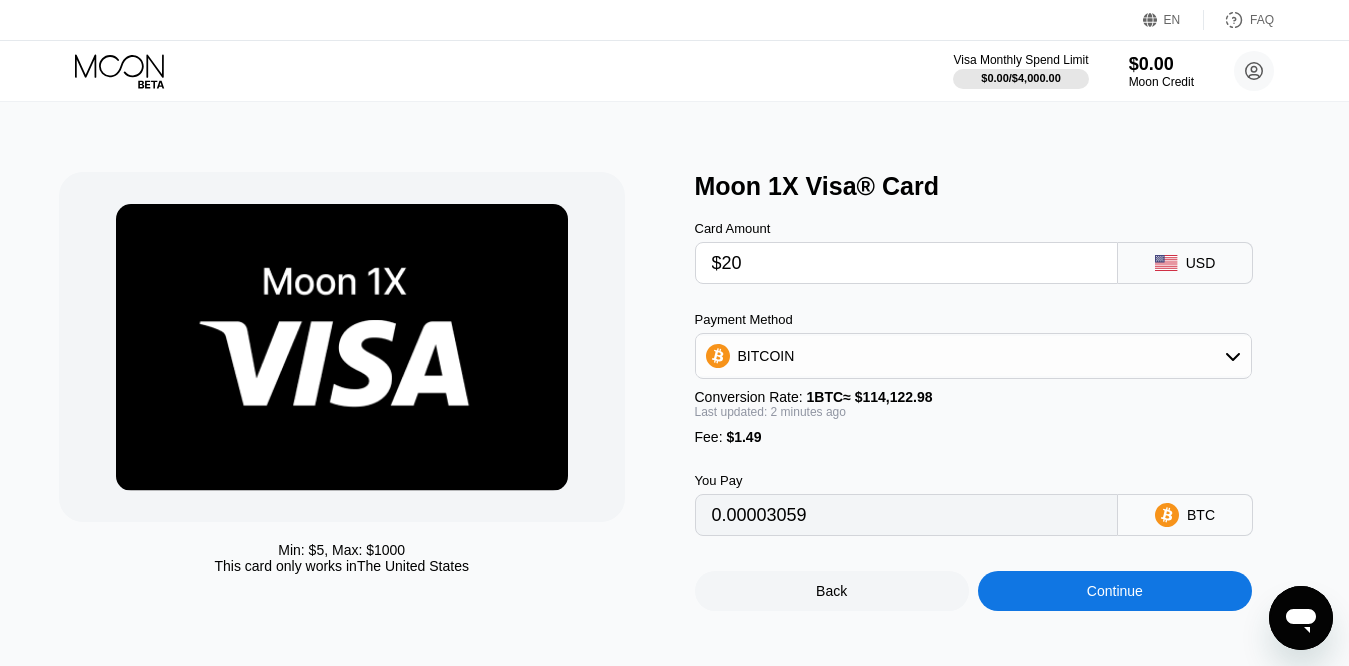 type on "0.00018831" 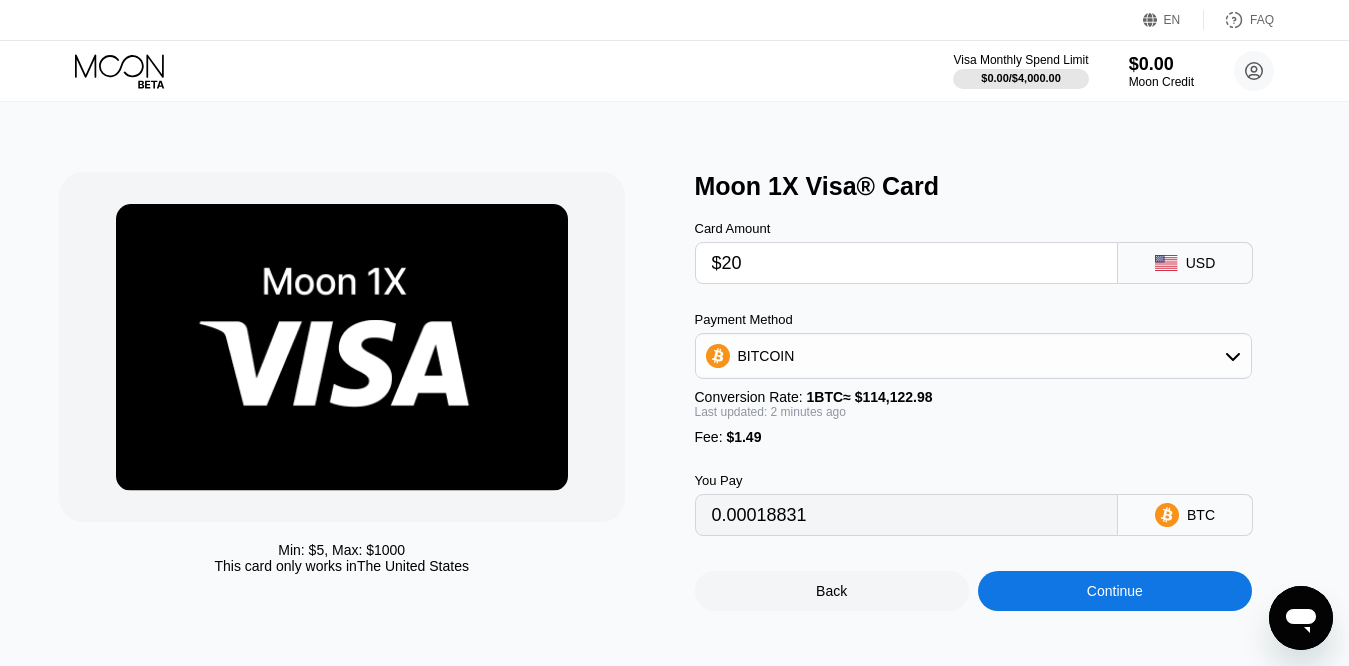 type on "$2" 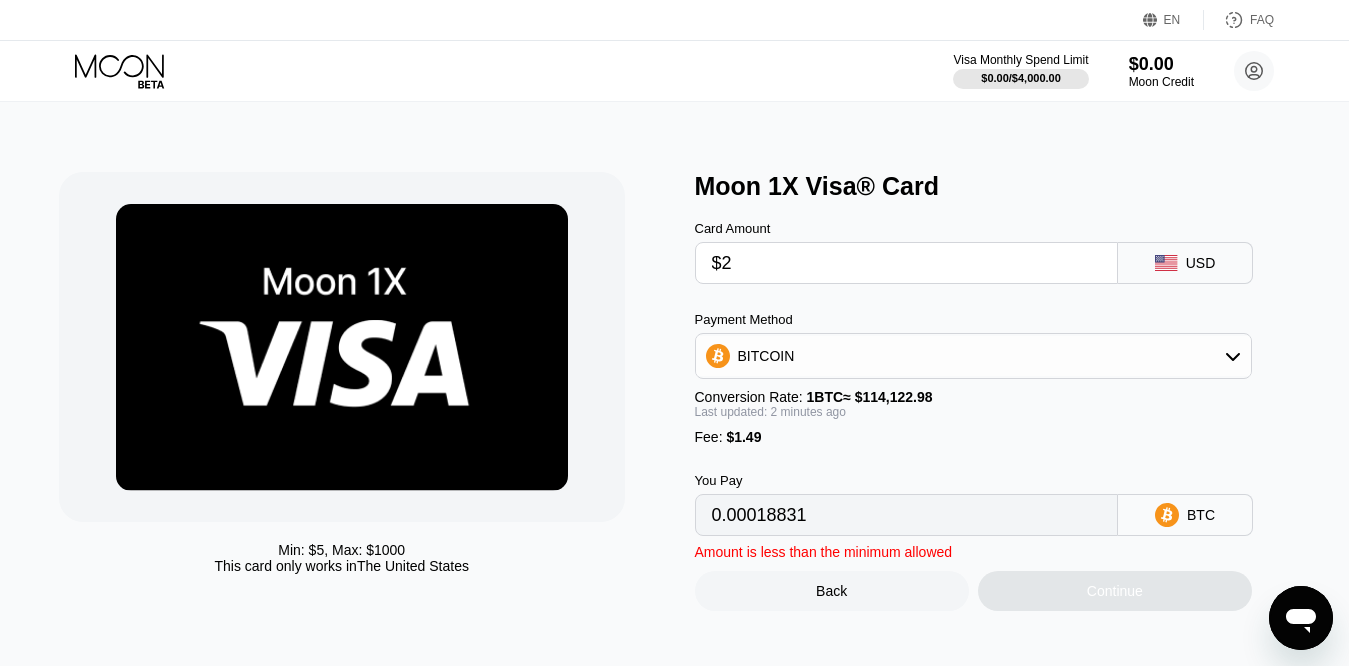 type on "0.00003059" 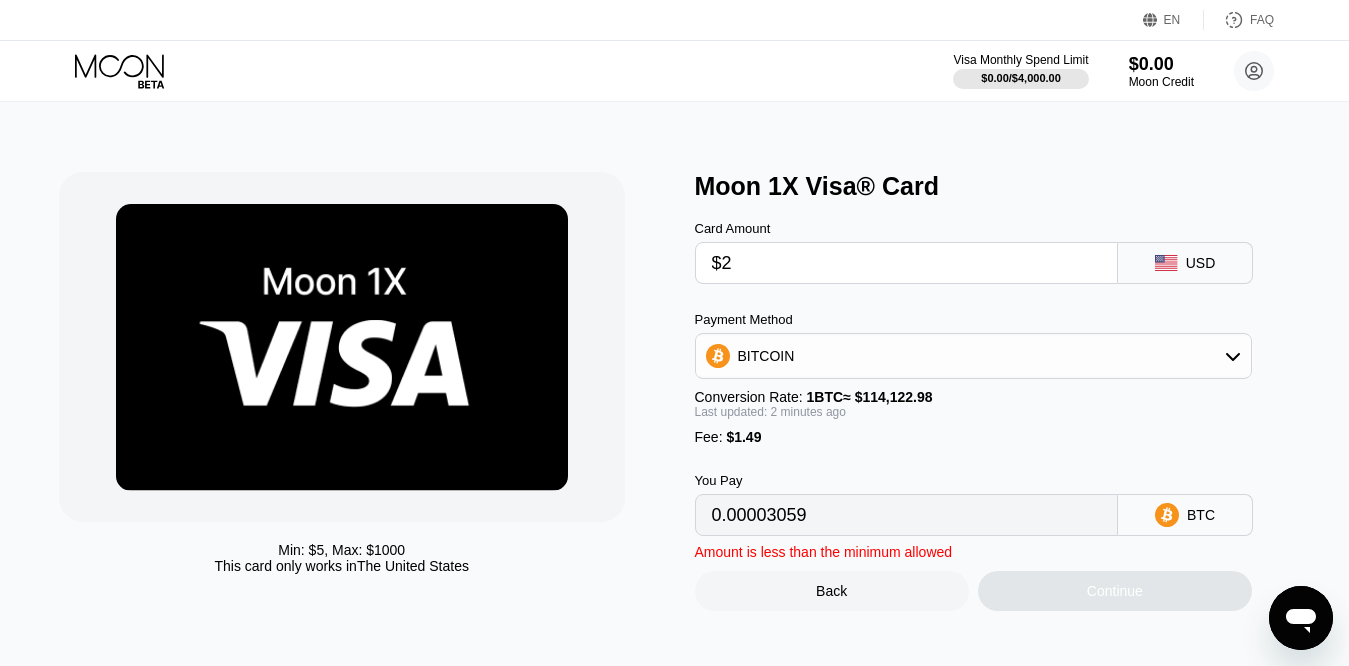 type on "$25" 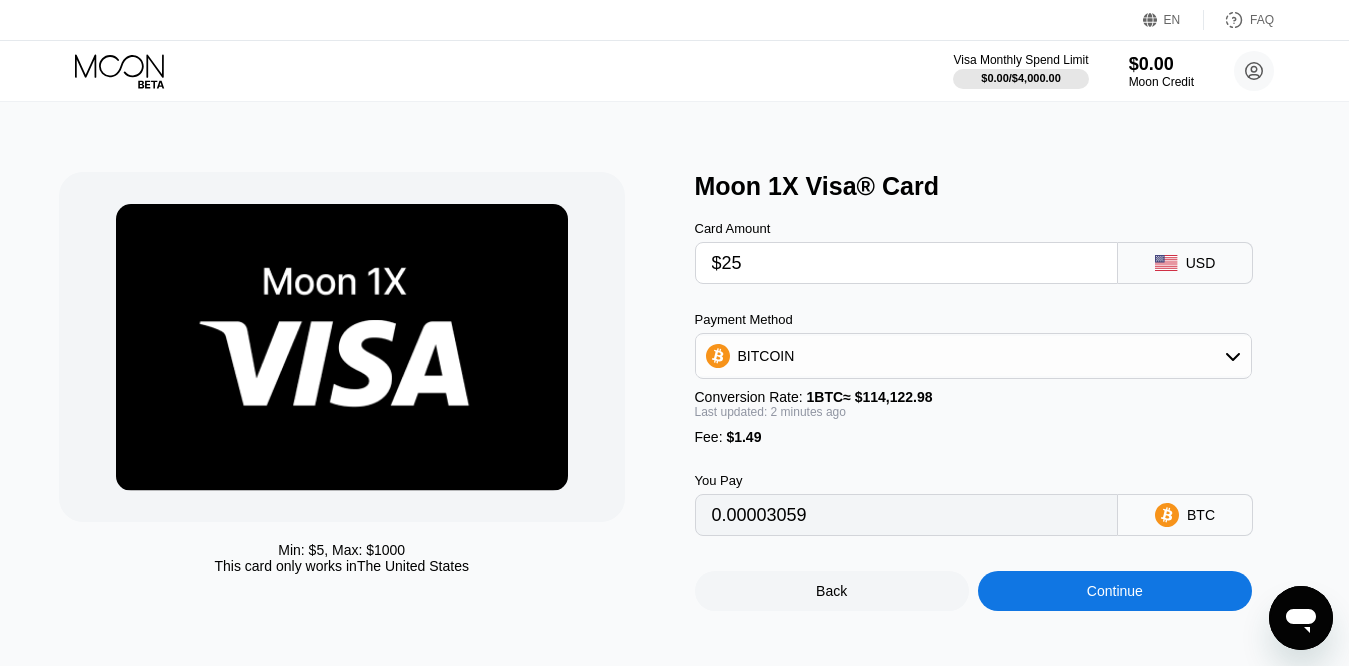 type on "0.00023212" 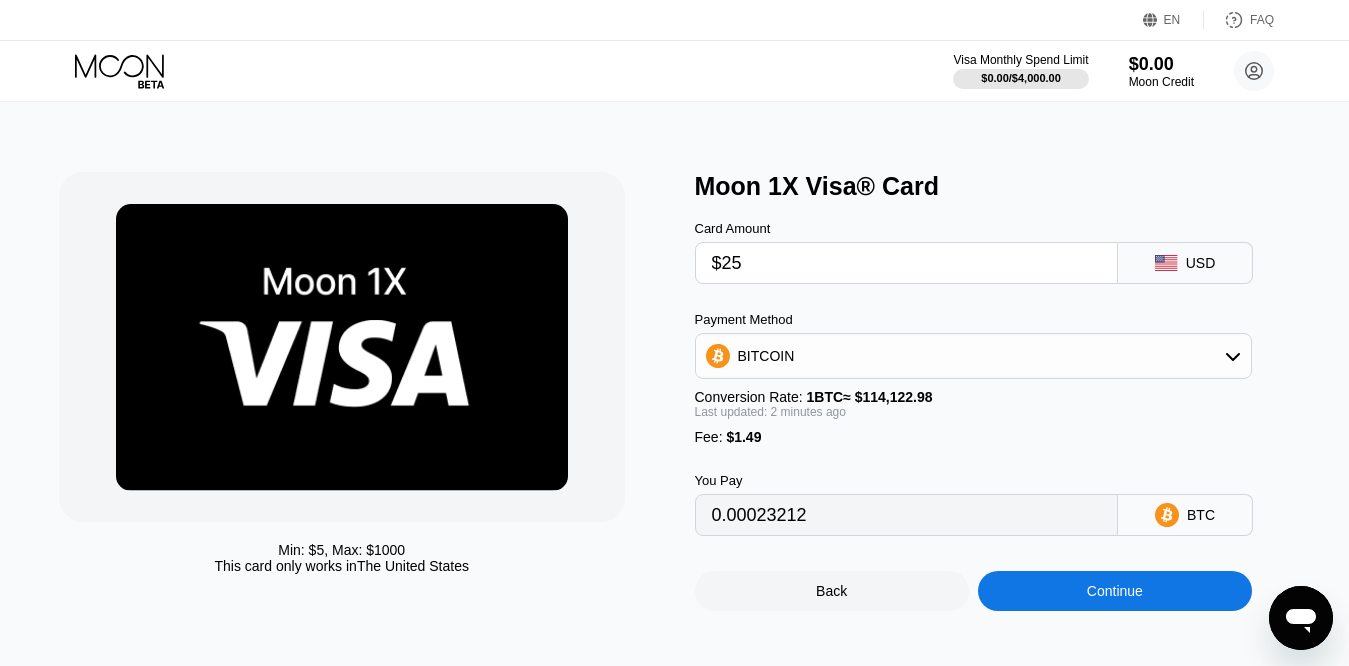 click on "Payment Method" at bounding box center [974, 319] 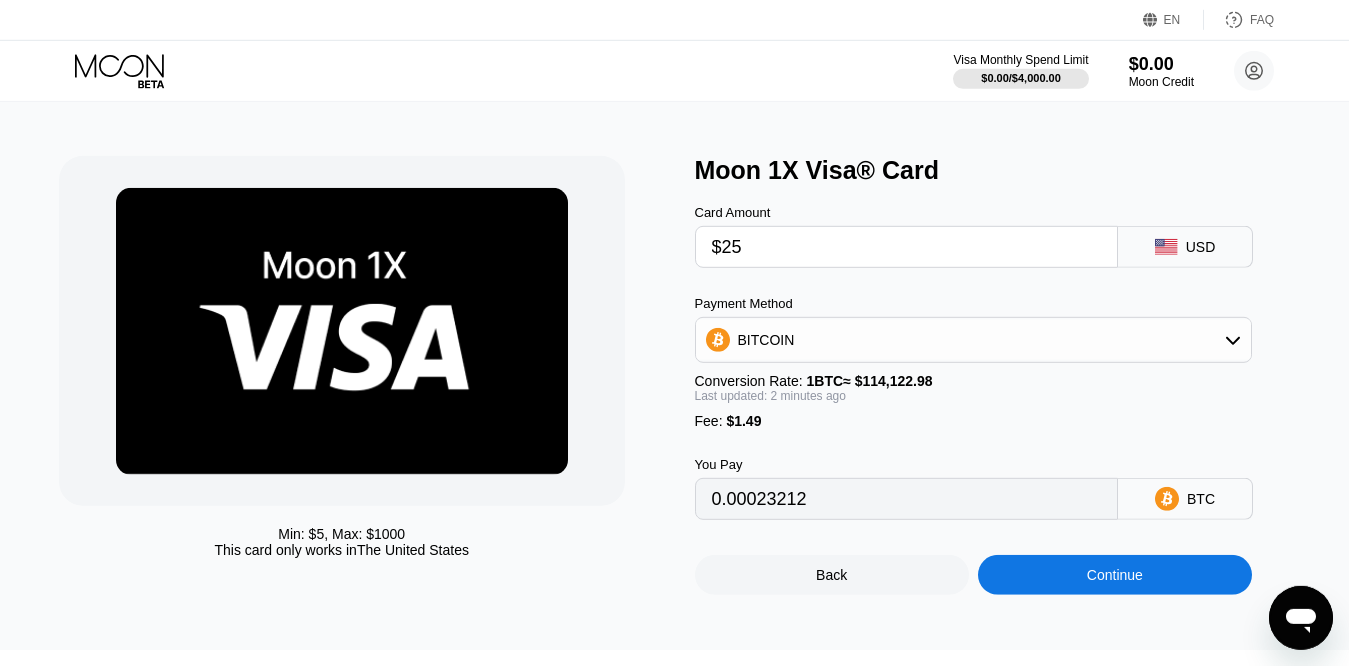 scroll, scrollTop: 0, scrollLeft: 0, axis: both 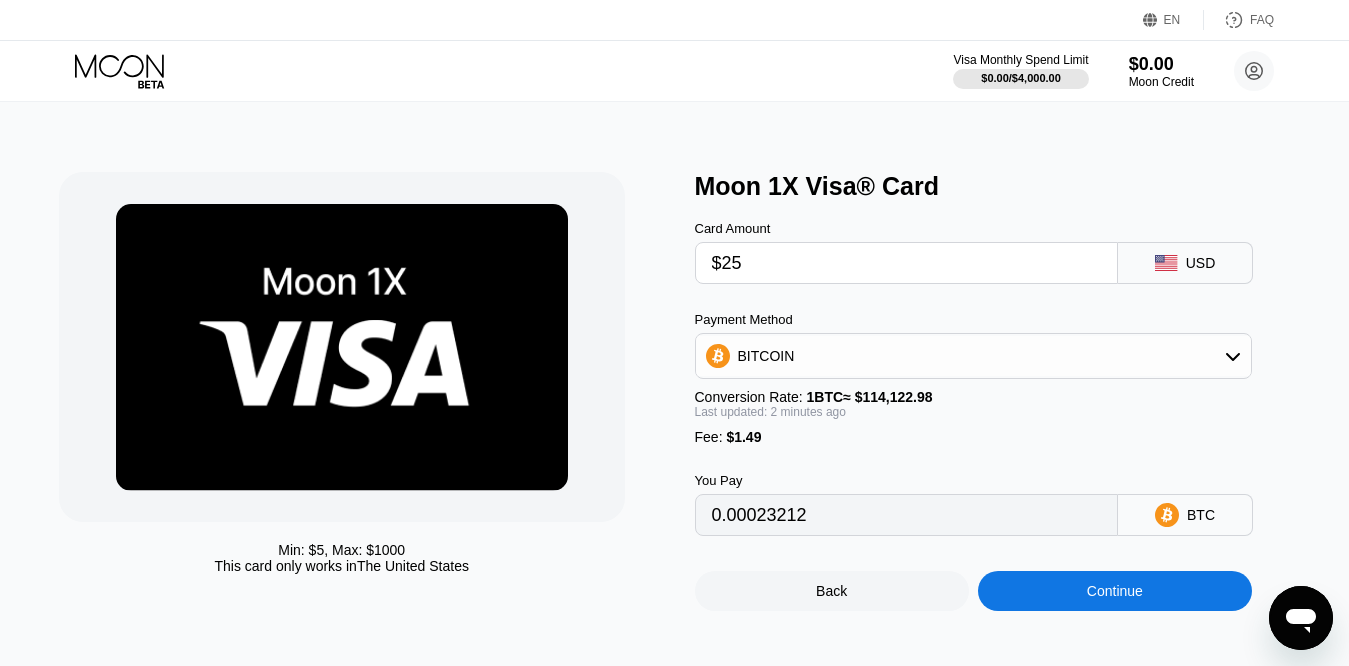 click on "$25" at bounding box center [907, 263] 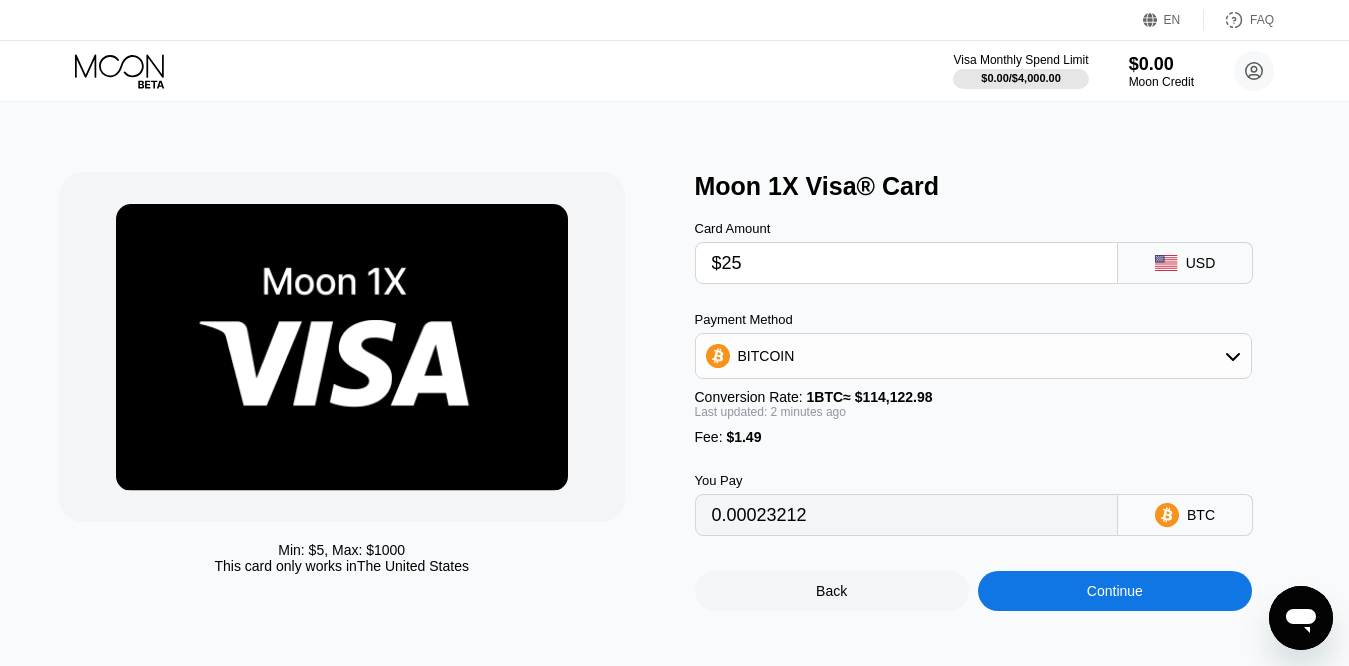 type on "$2" 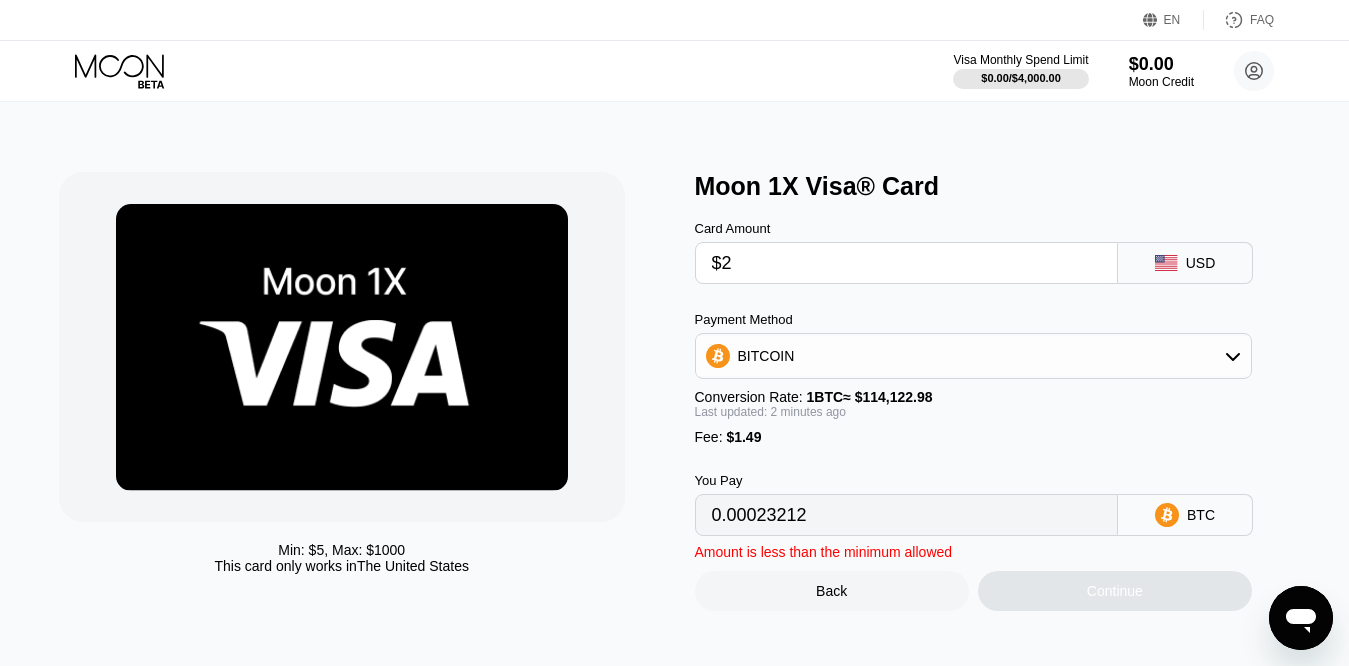 type on "0.00003059" 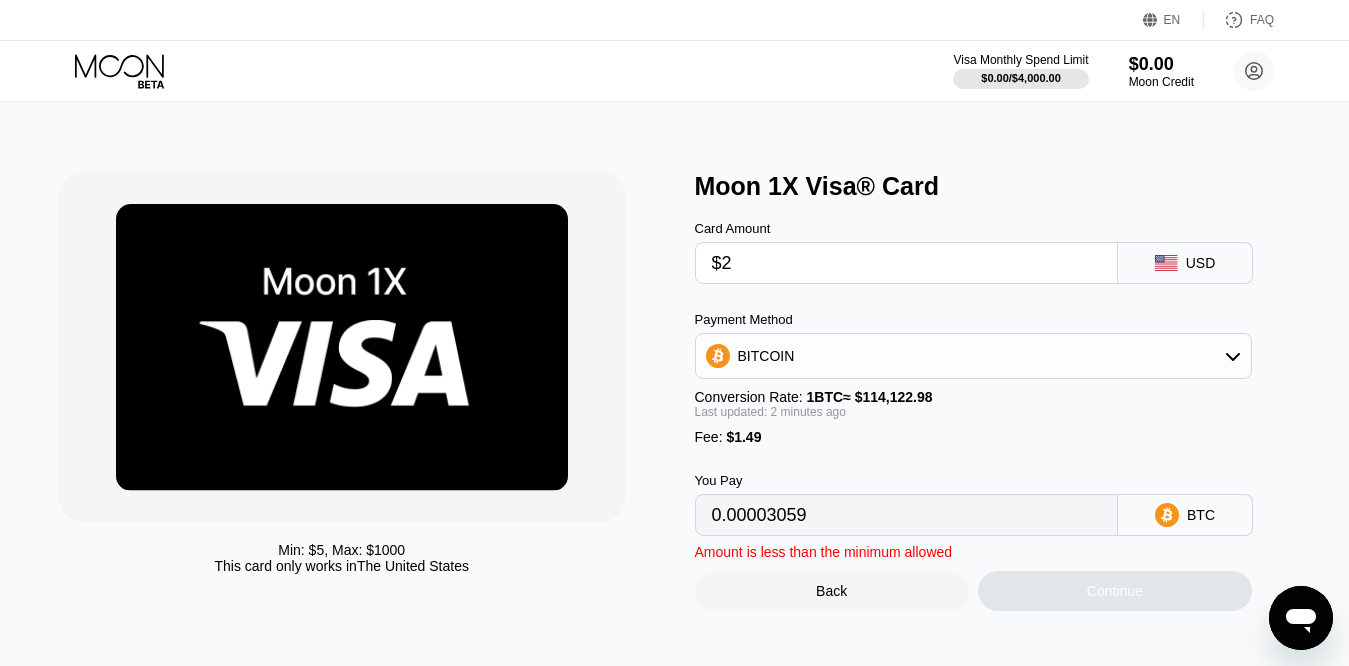 type on "$25" 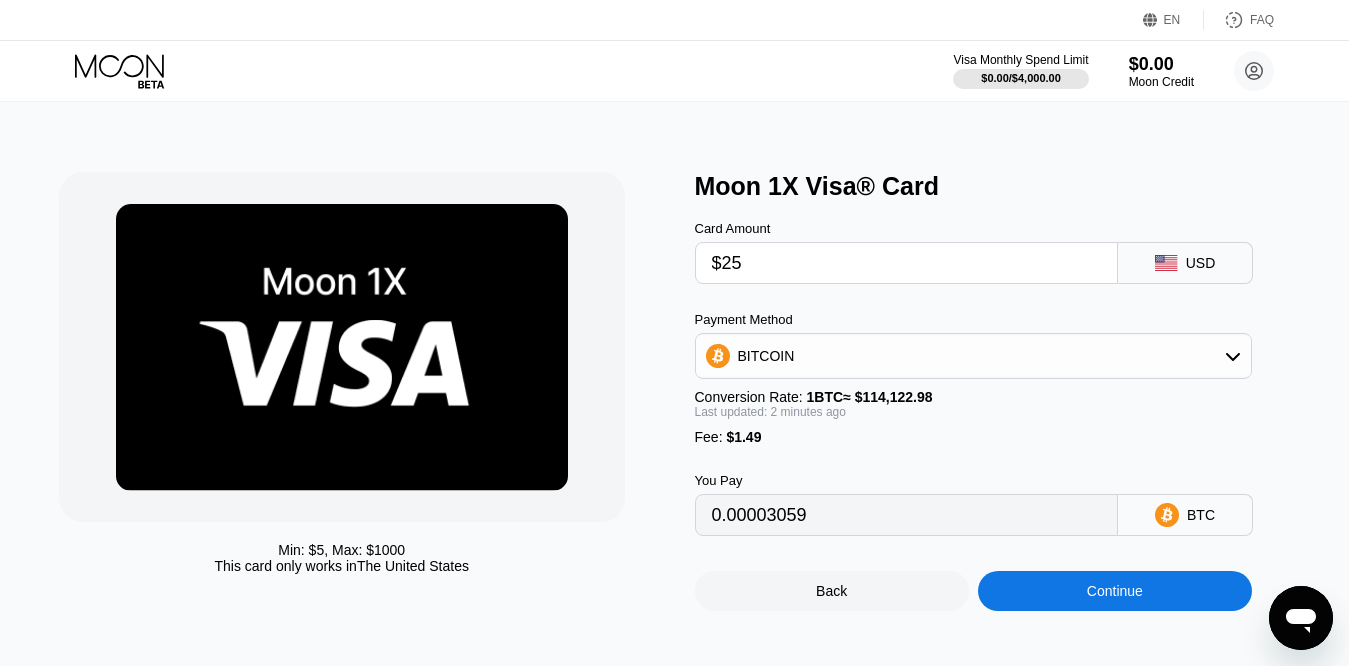 type on "0.00023212" 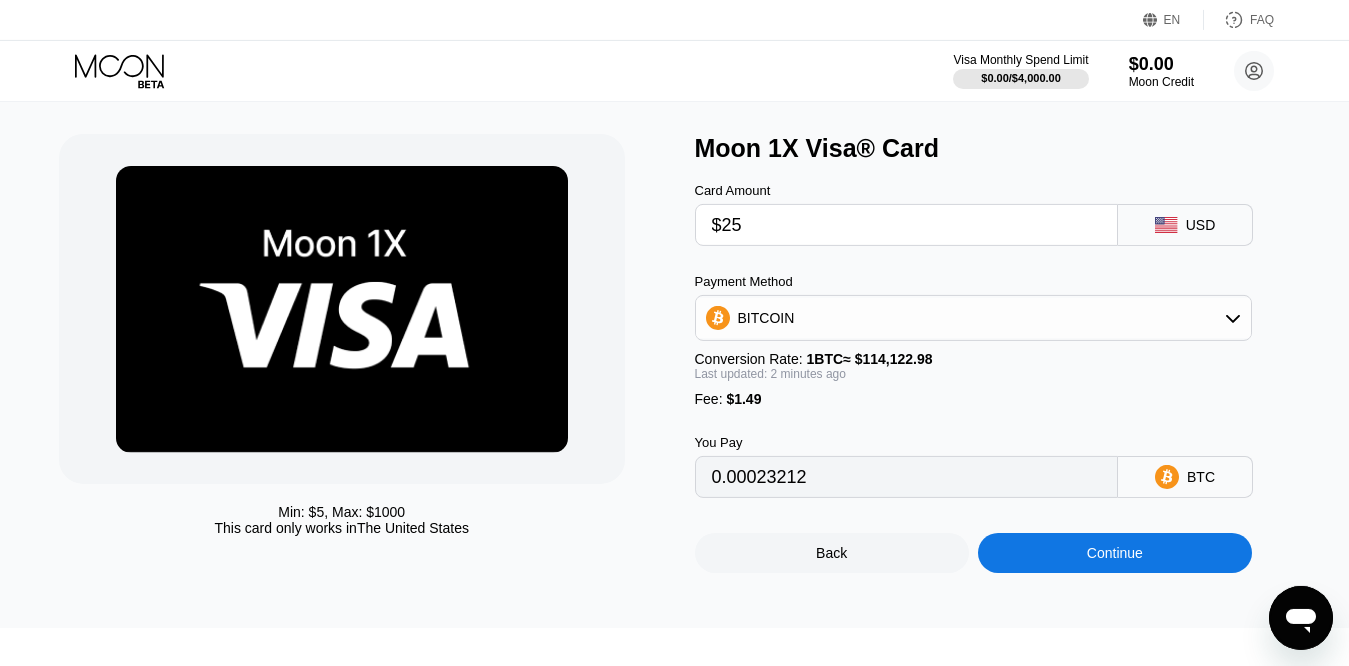 scroll, scrollTop: 32, scrollLeft: 0, axis: vertical 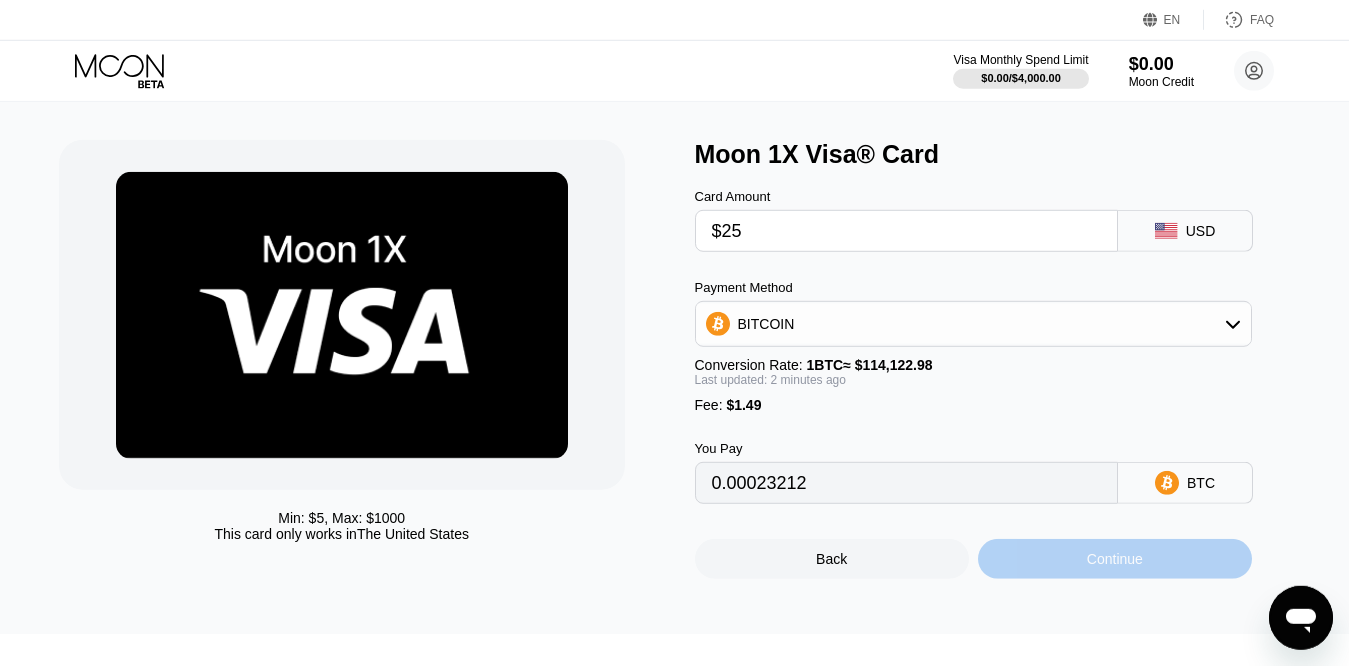 click on "Continue" at bounding box center (1115, 559) 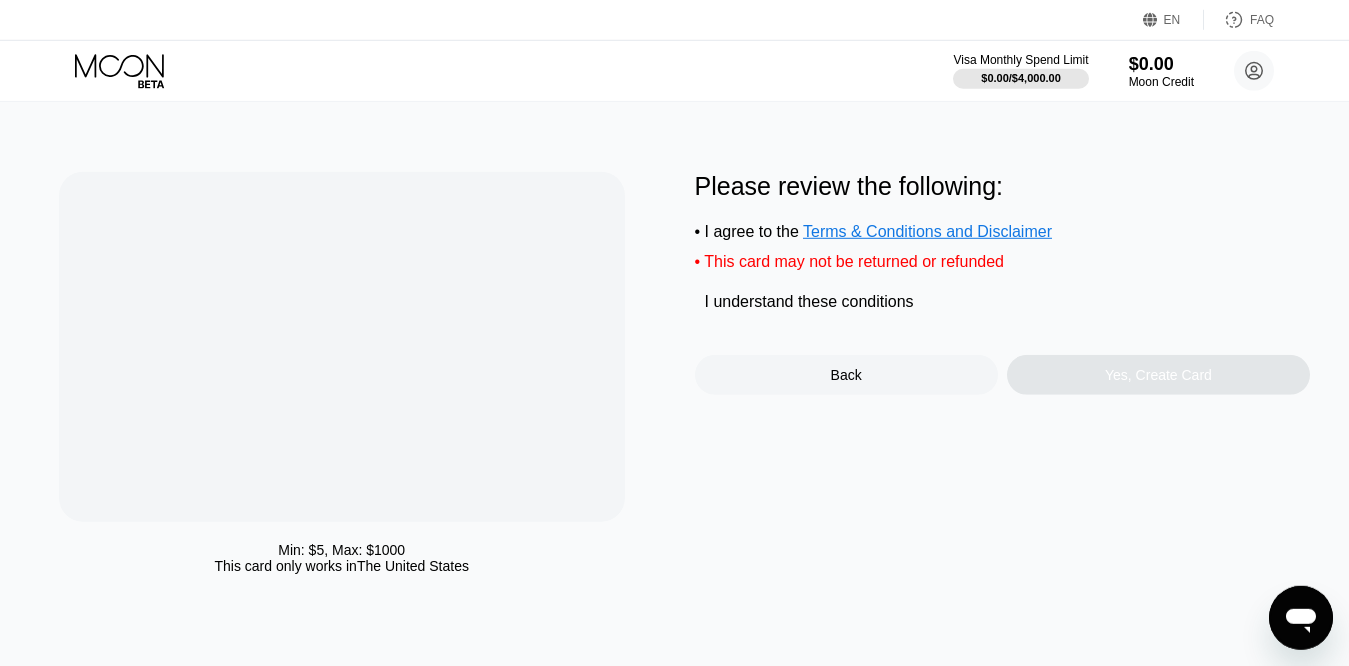 scroll, scrollTop: 0, scrollLeft: 0, axis: both 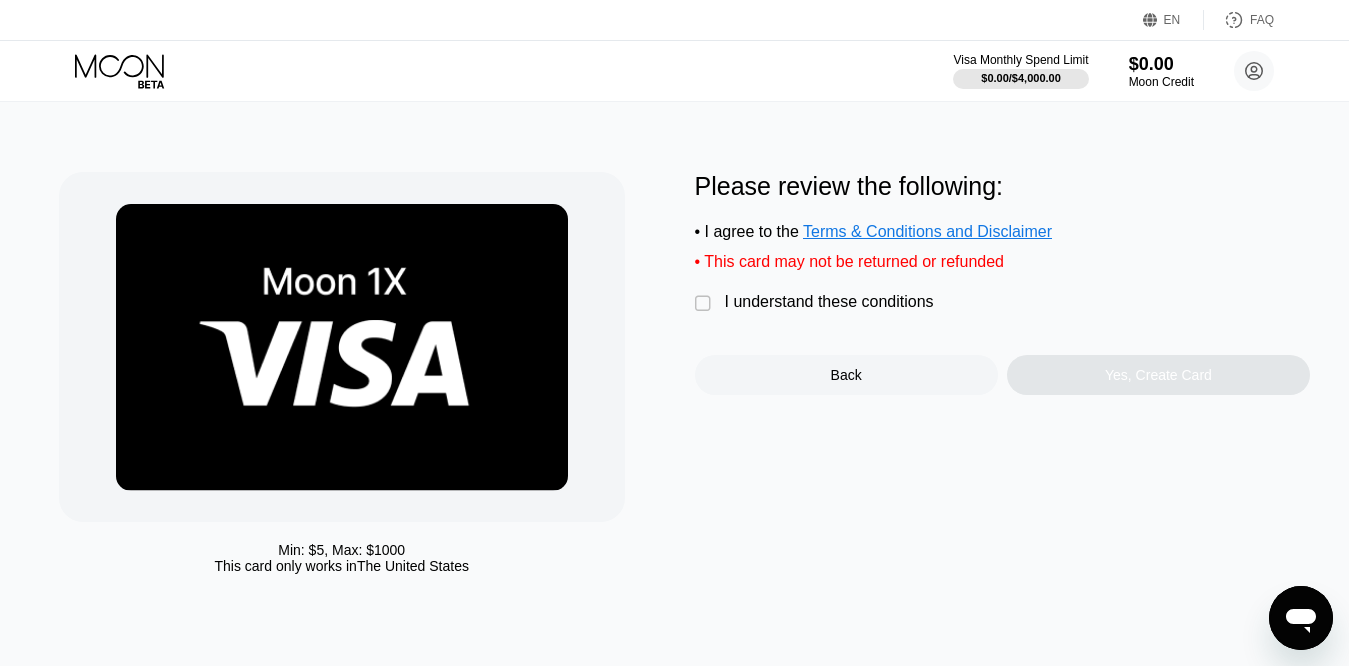 click on "" at bounding box center (705, 304) 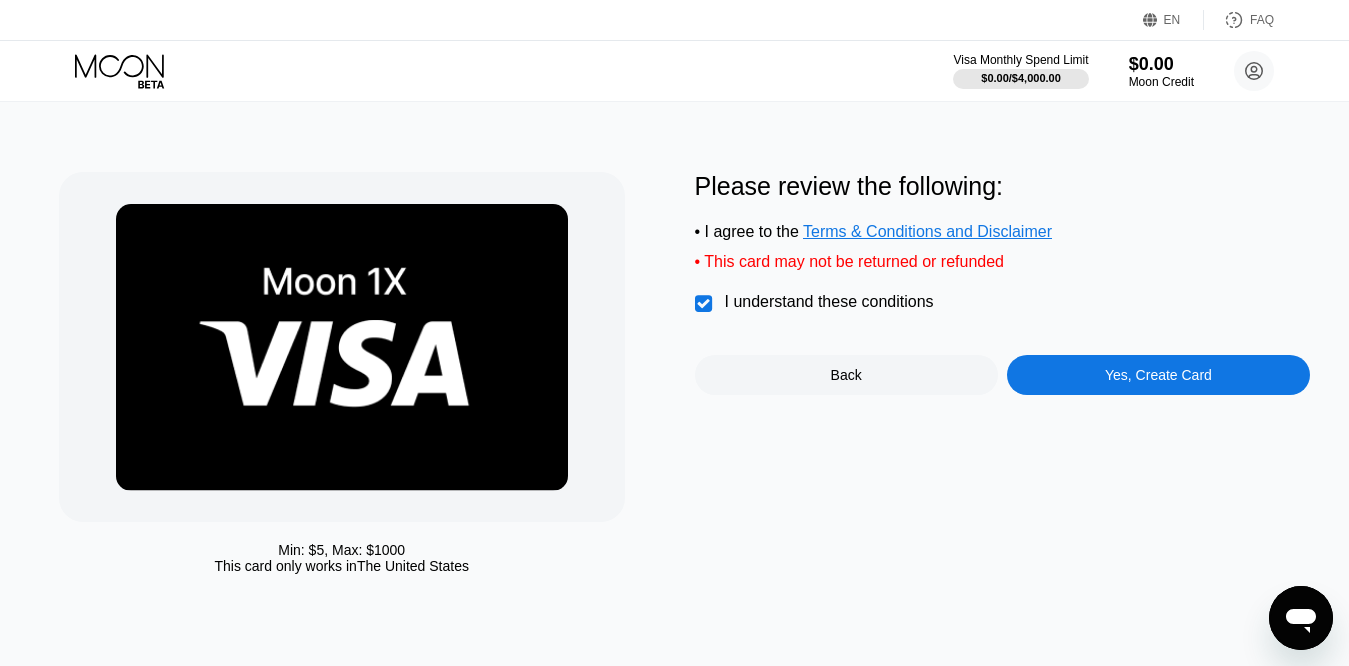 click on "Yes, Create Card" at bounding box center (1158, 375) 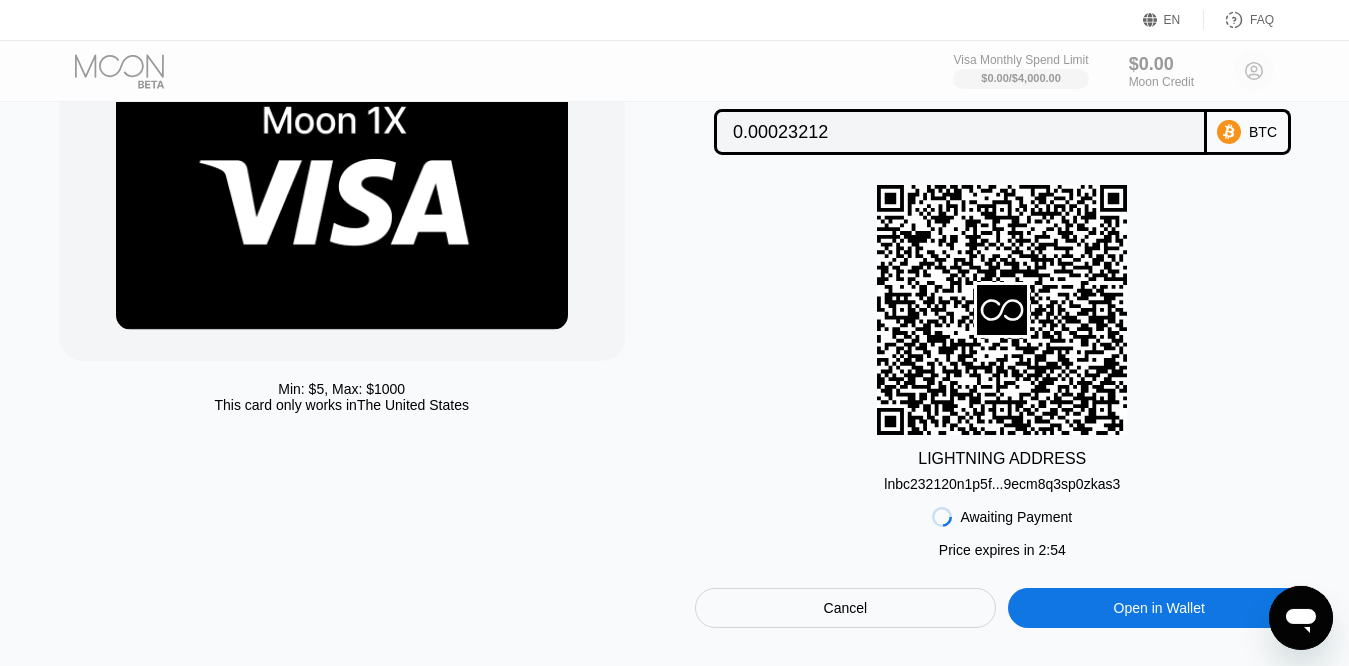 scroll, scrollTop: 0, scrollLeft: 0, axis: both 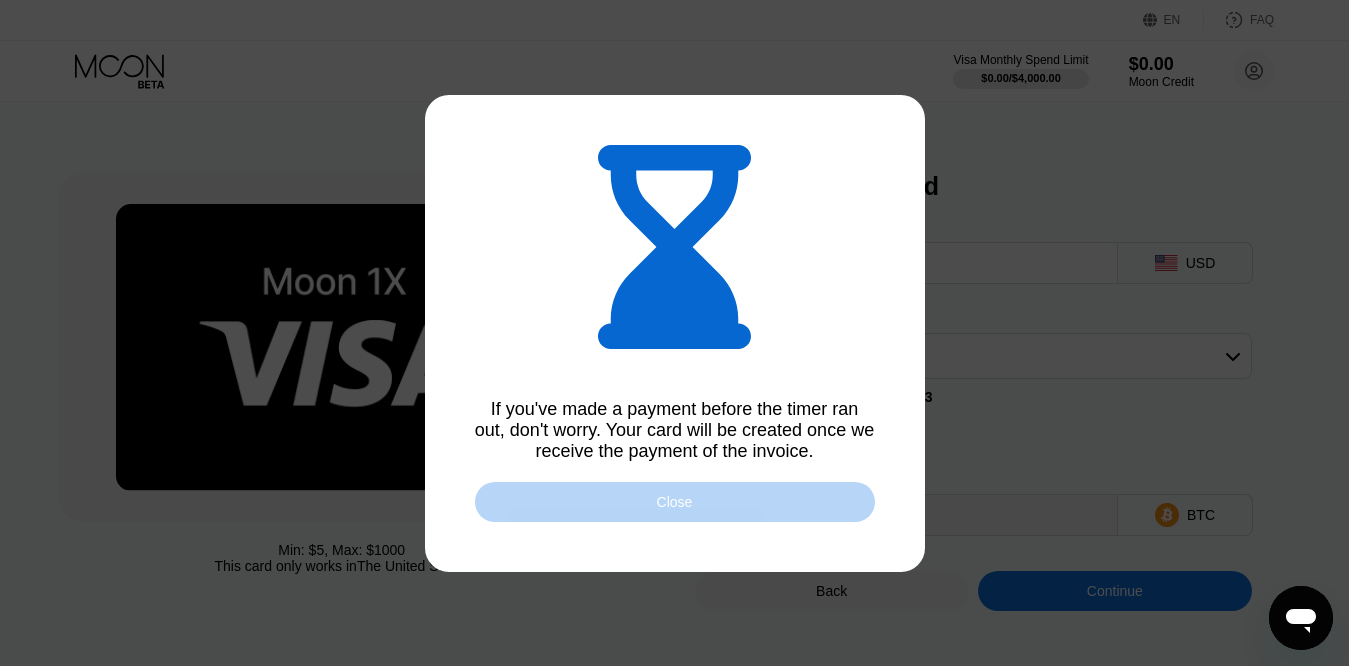 click on "Close" at bounding box center [675, 502] 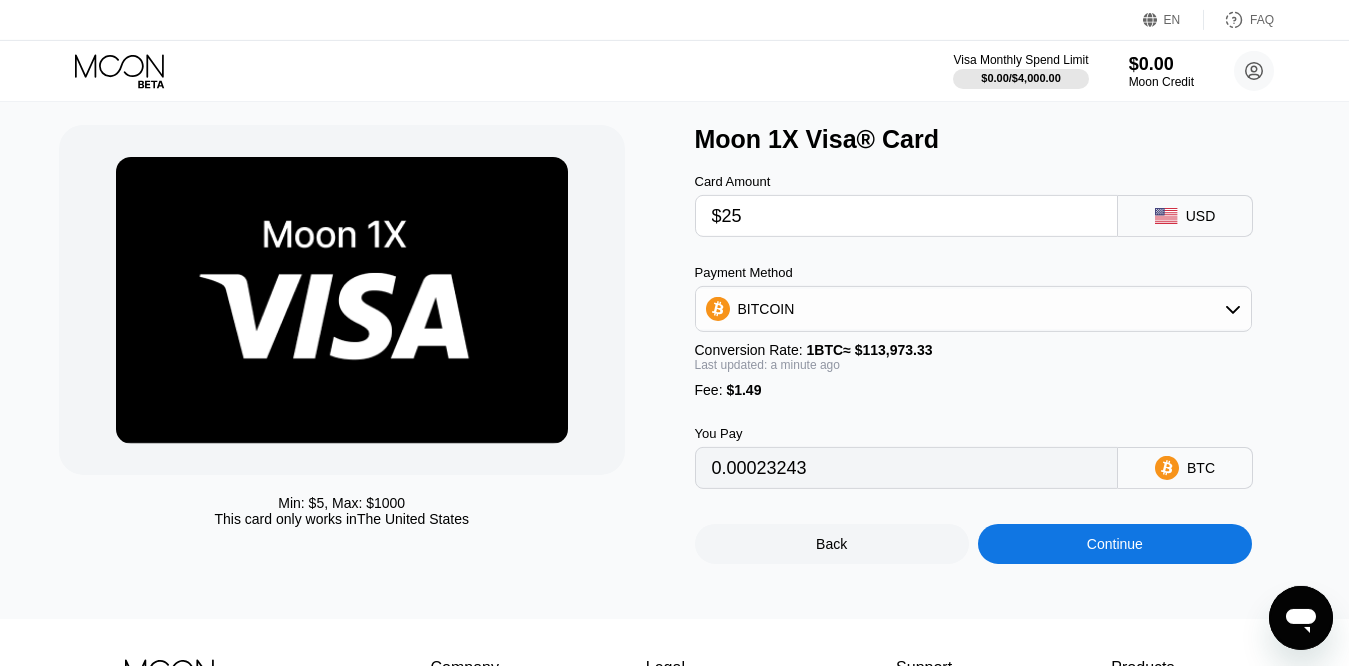 scroll, scrollTop: 52, scrollLeft: 0, axis: vertical 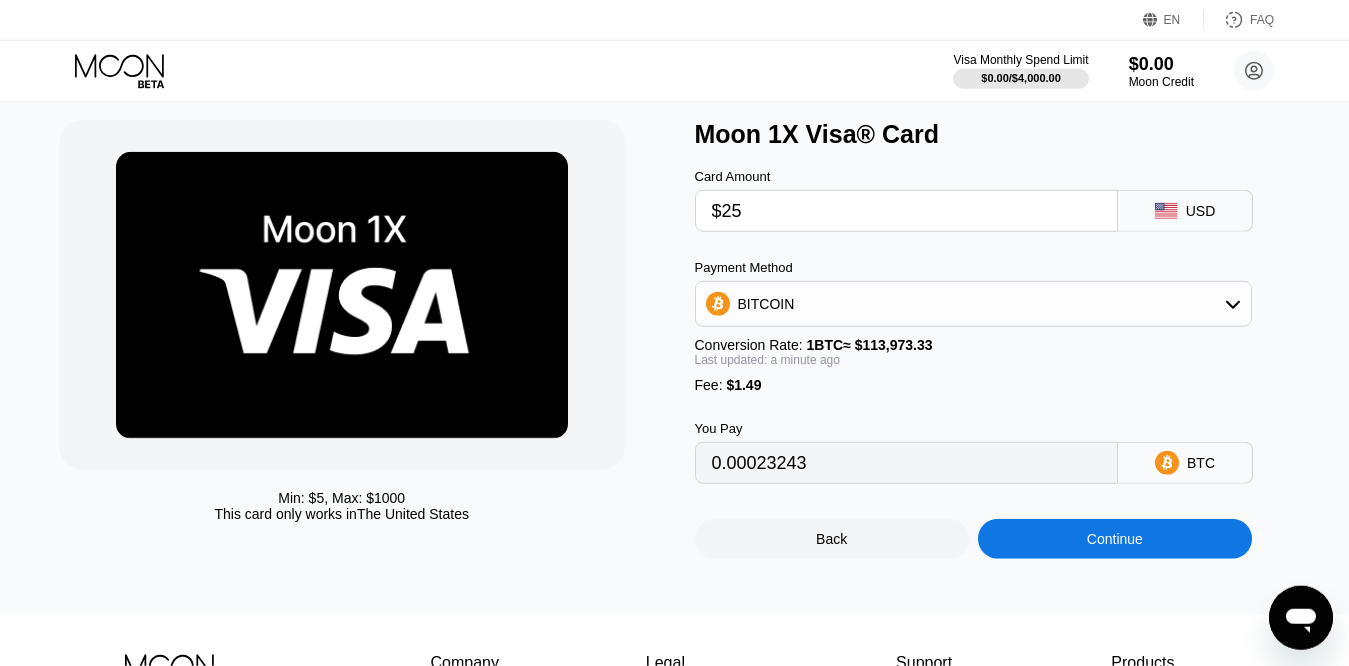 click on "USD" at bounding box center [1201, 211] 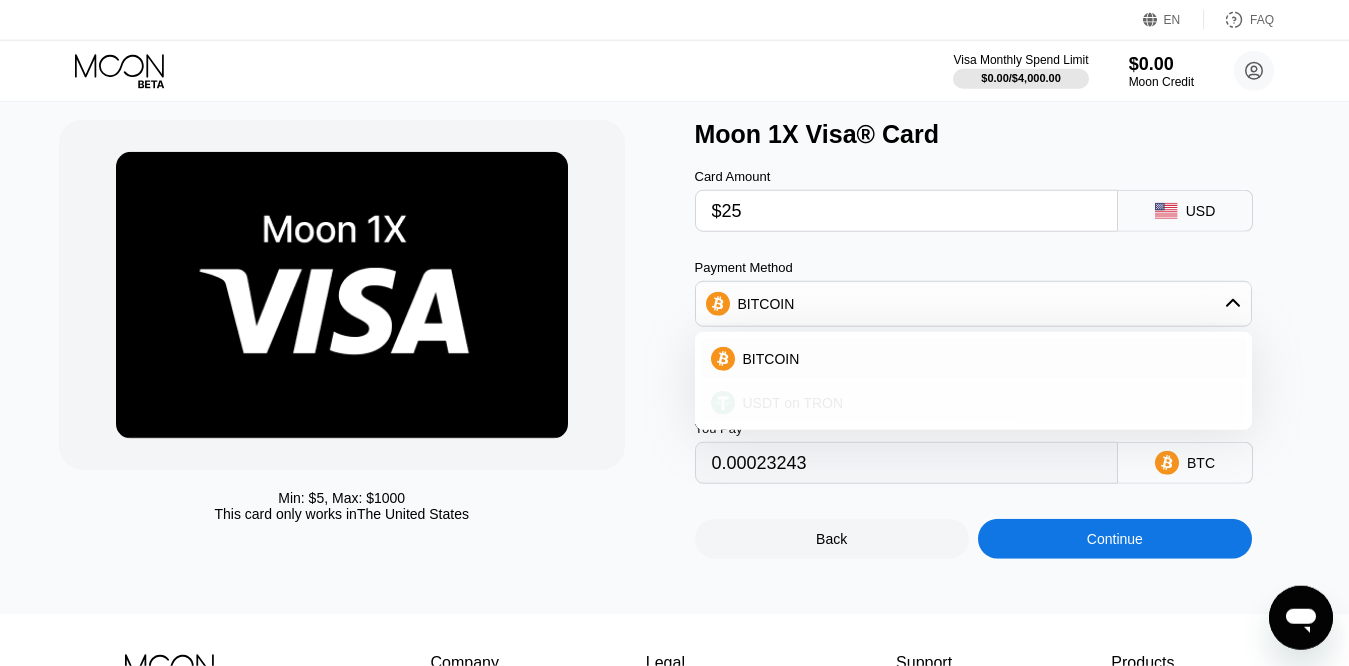 click on "USDT on TRON" at bounding box center (974, 403) 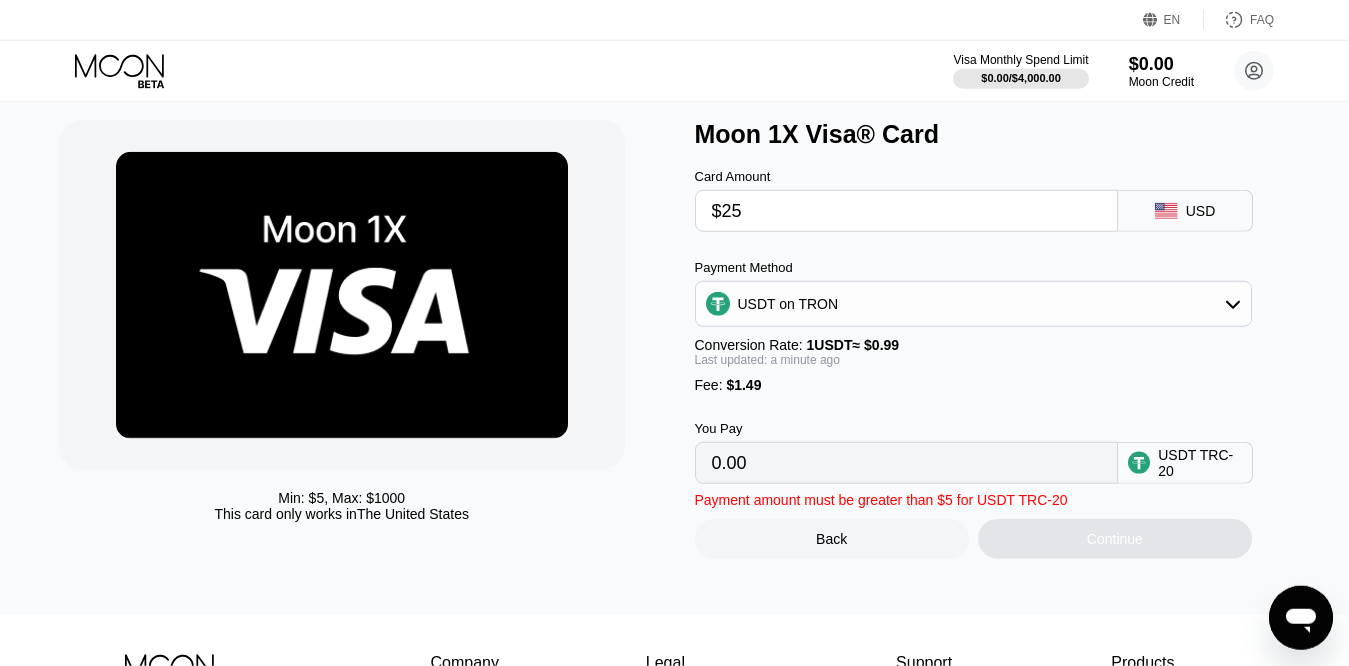 type on "26.76" 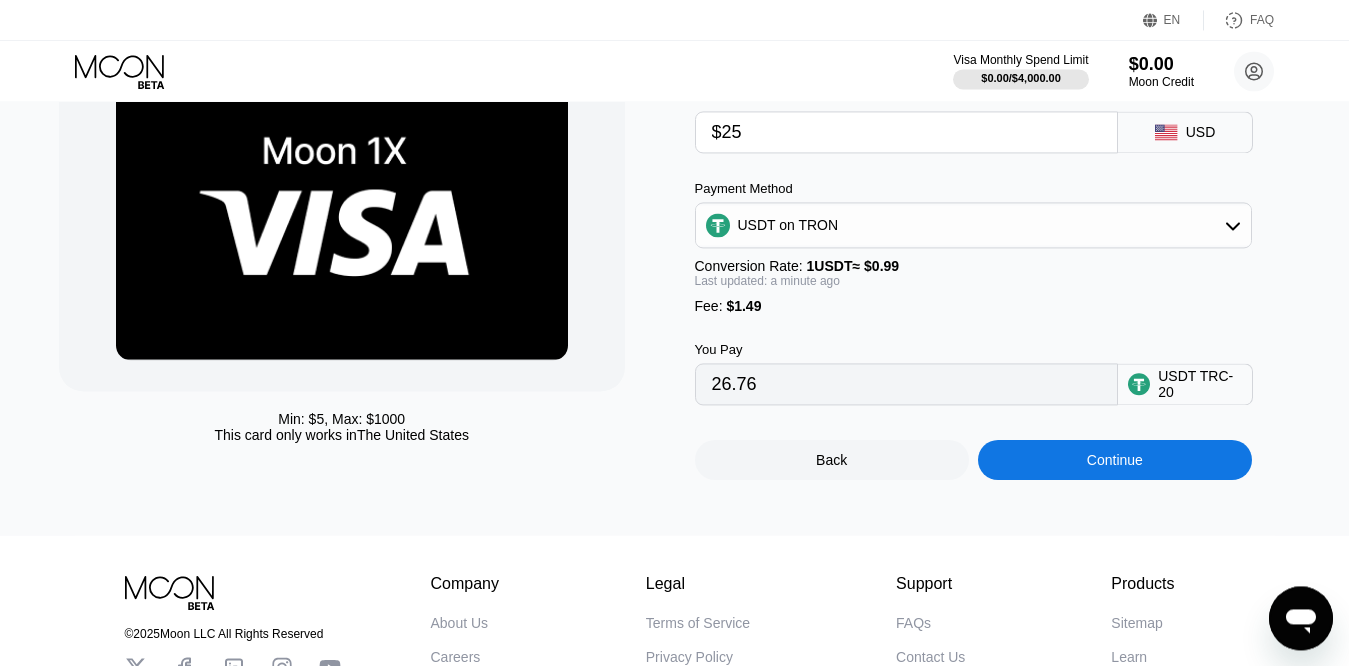 scroll, scrollTop: 22, scrollLeft: 0, axis: vertical 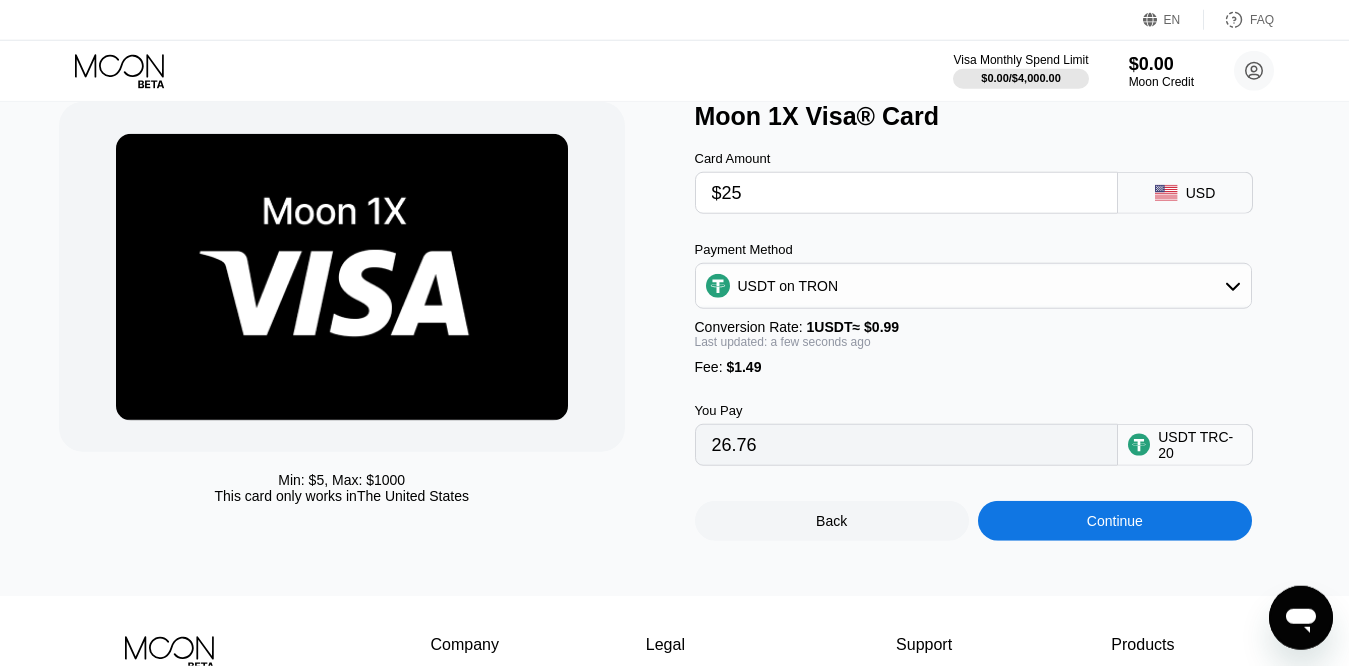 click on "$25" at bounding box center [907, 193] 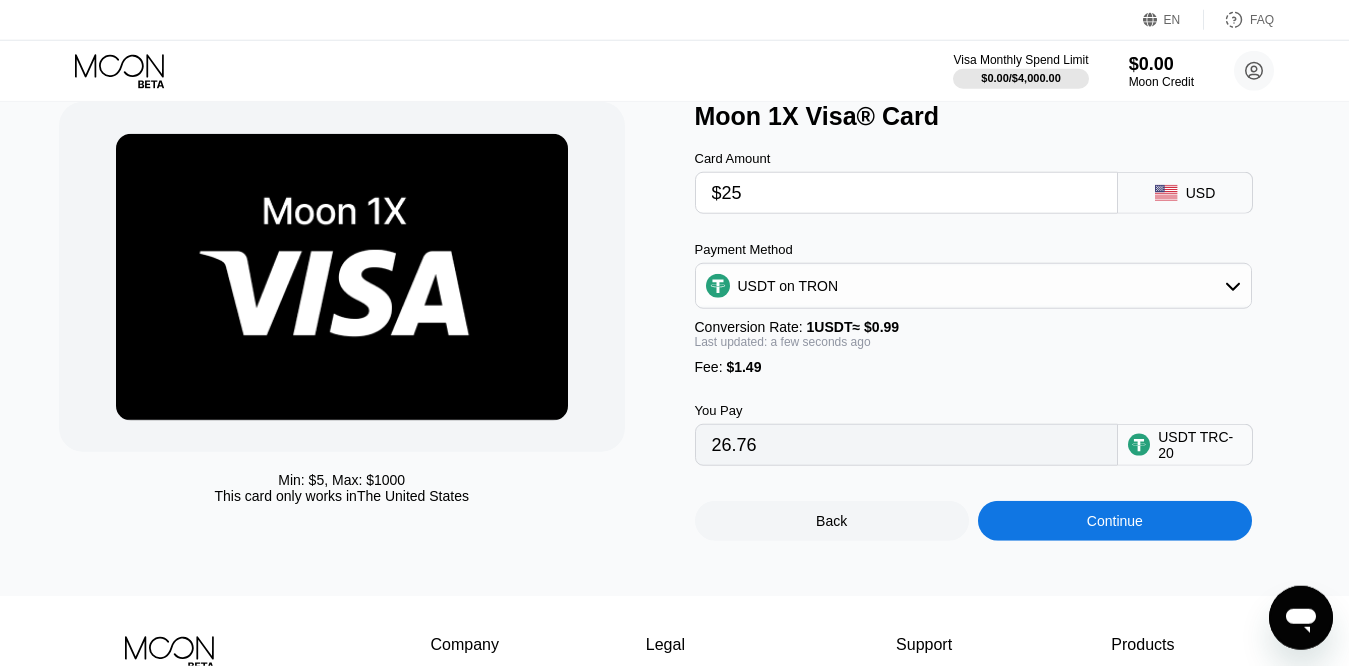 type on "$2" 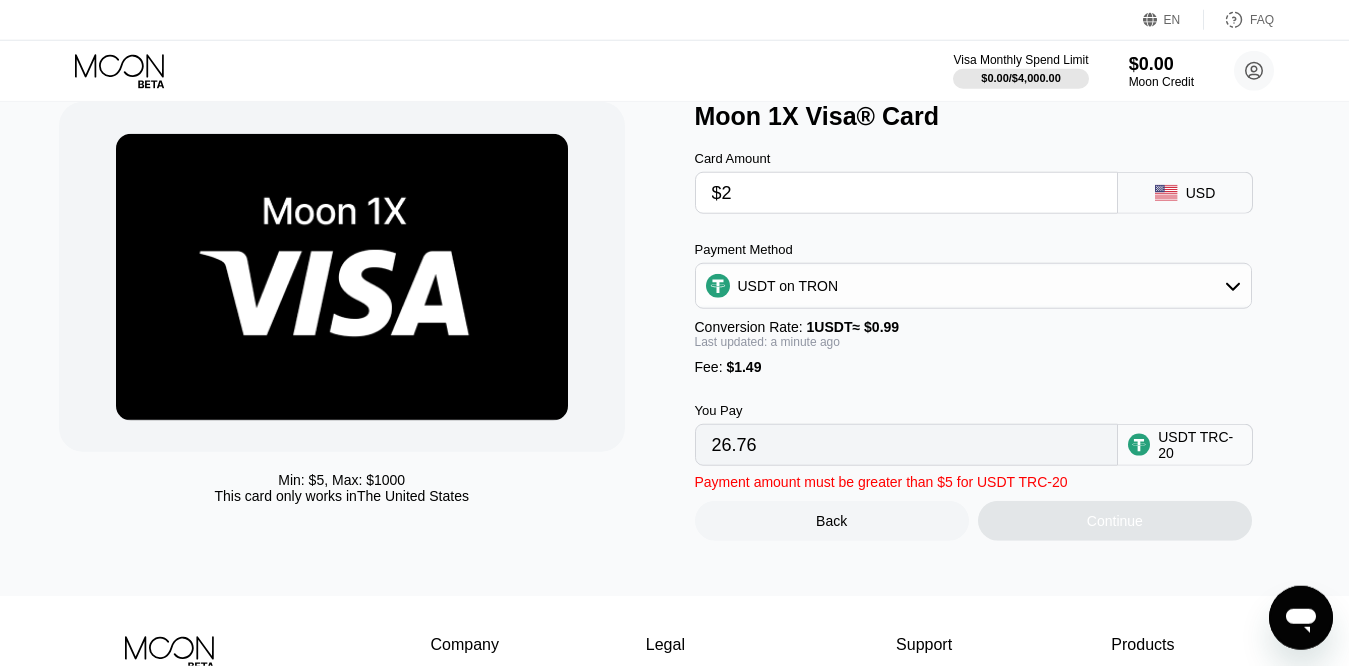 type 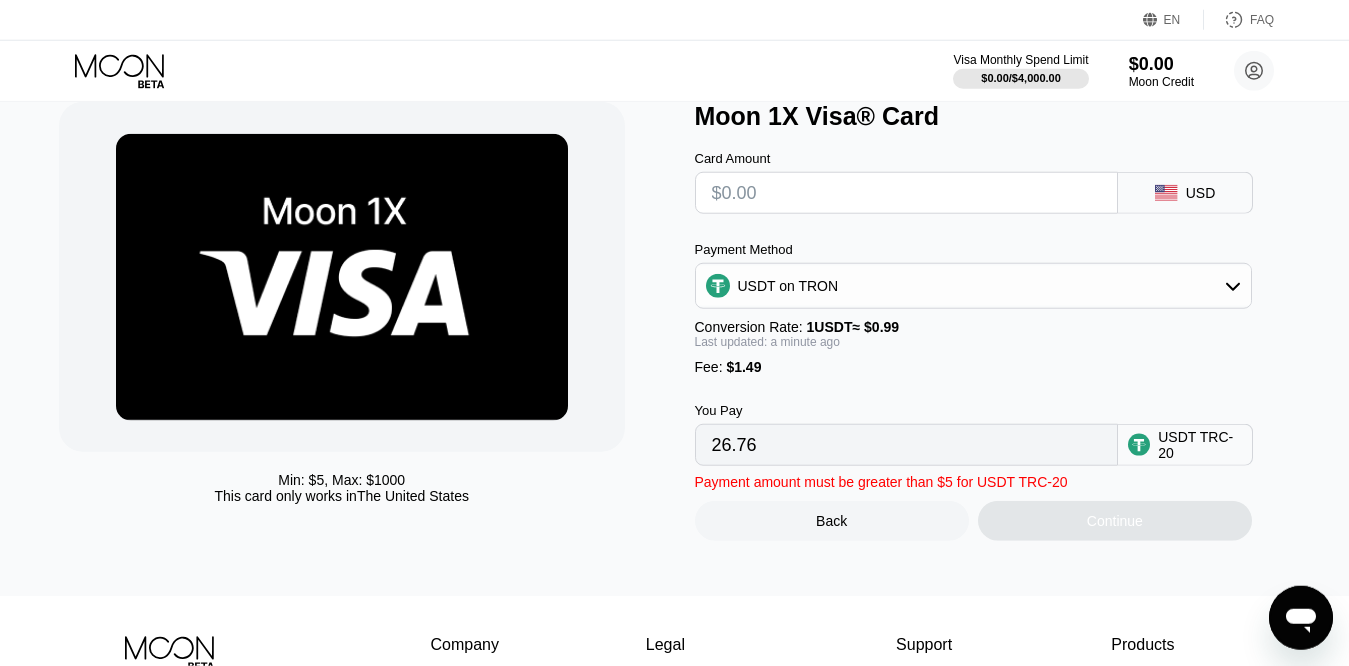 type on "0.00" 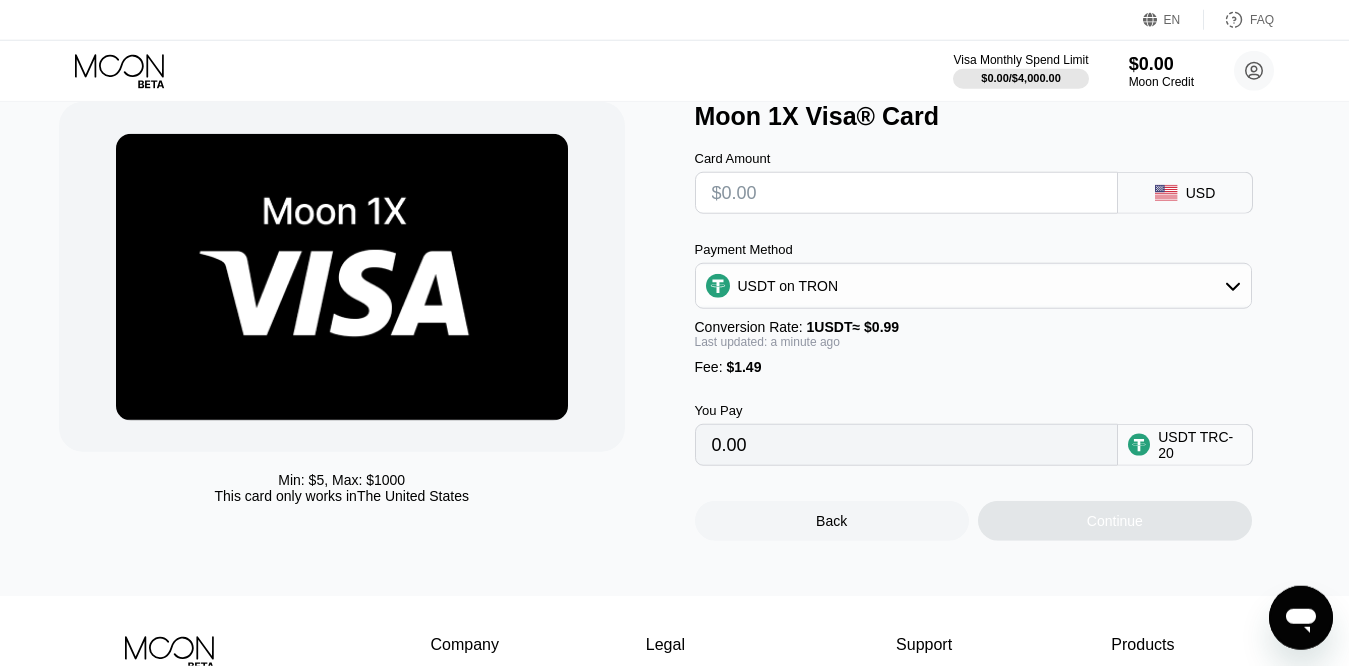 type on "$3" 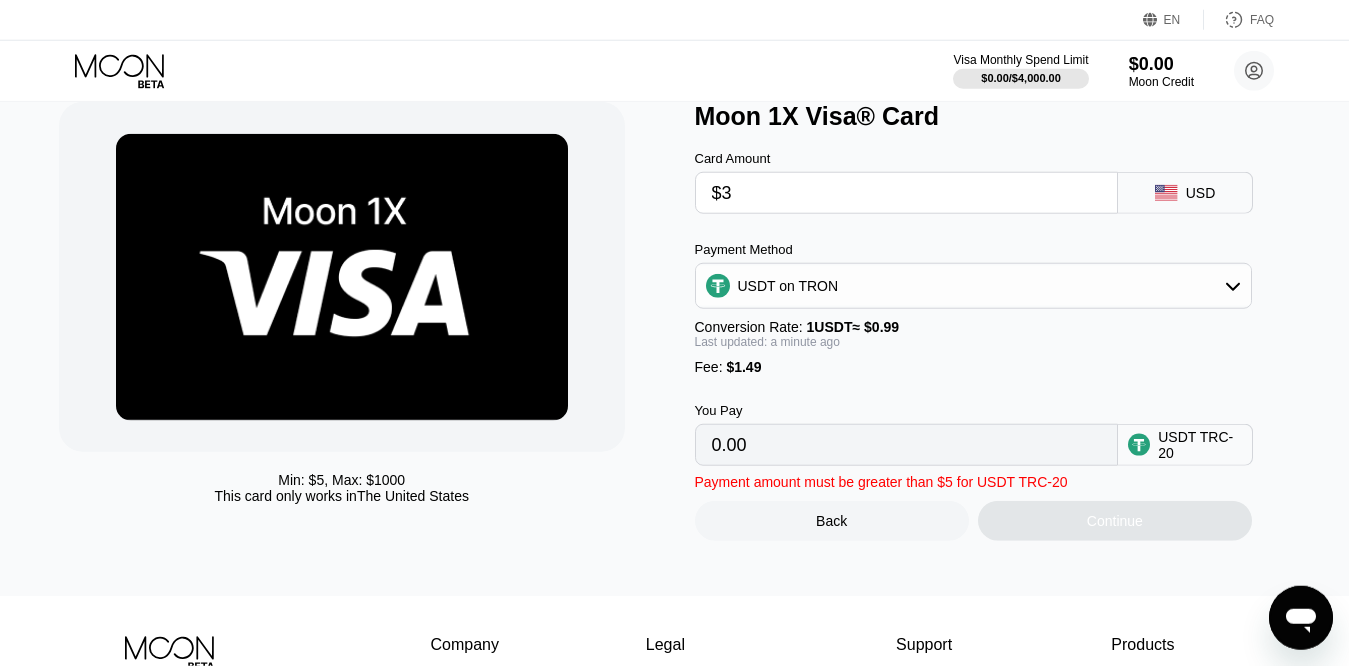 type on "4.54" 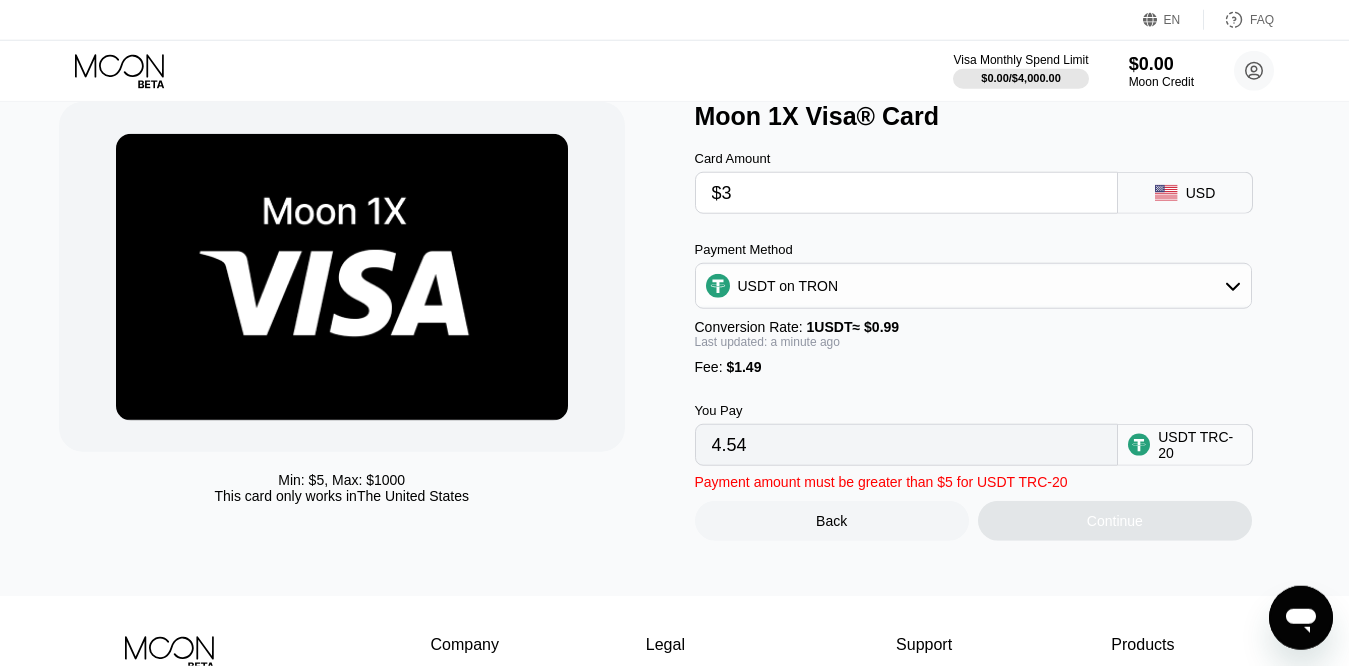 type on "$30" 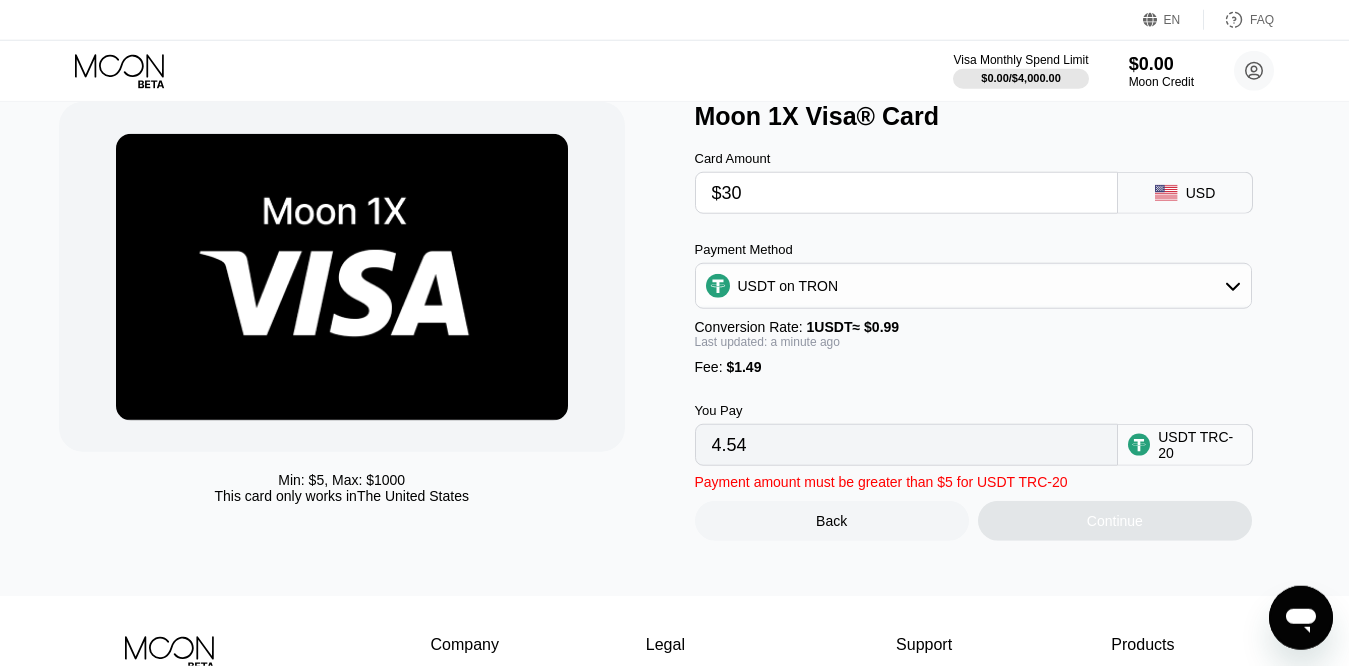 type on "31.81" 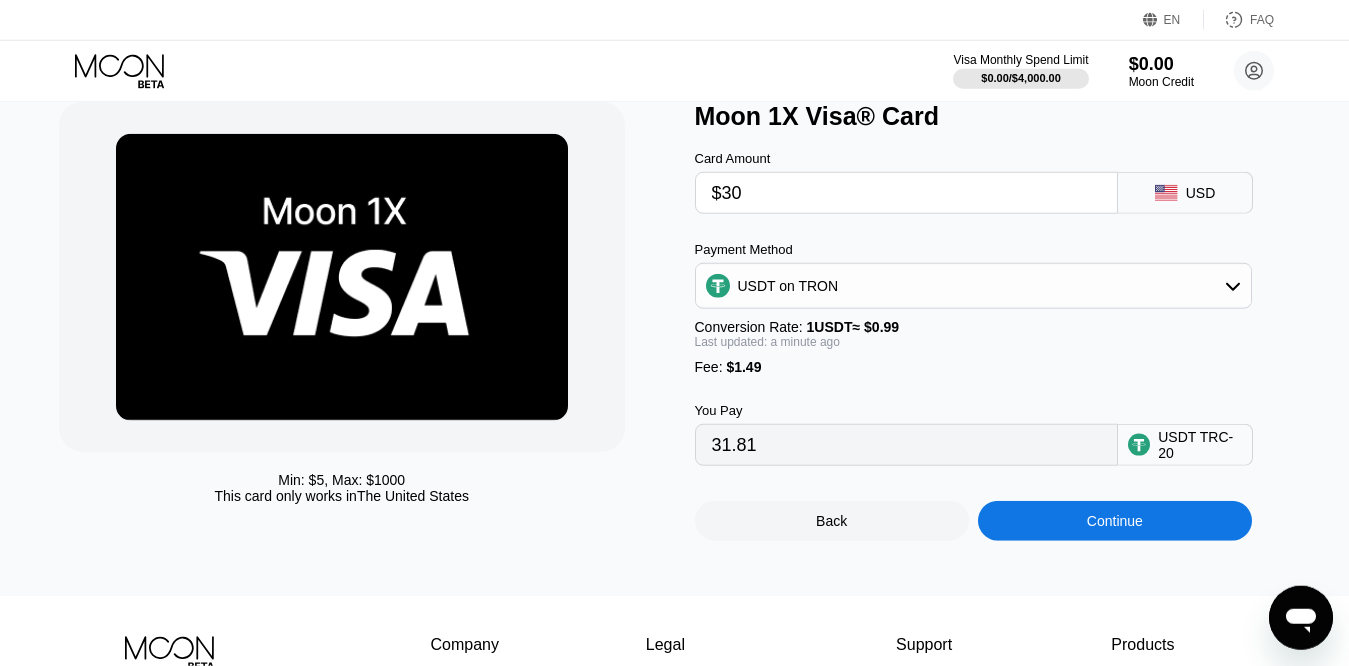 type on "$30" 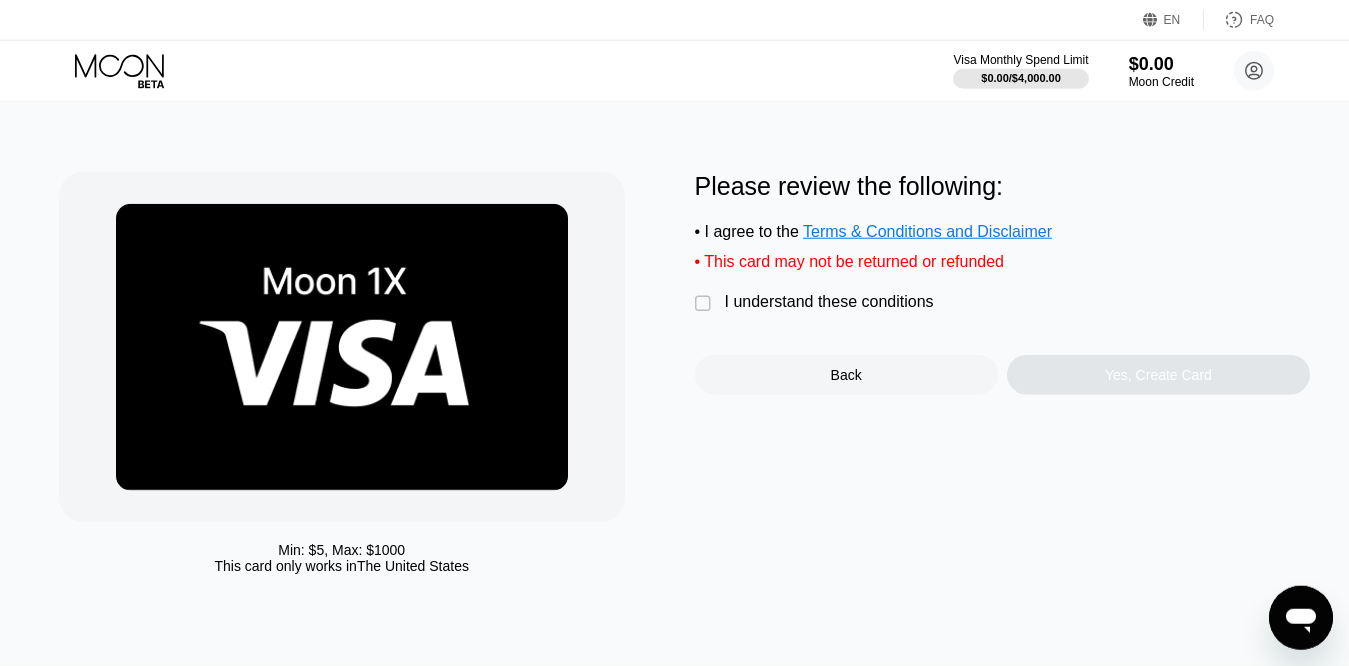 scroll, scrollTop: 0, scrollLeft: 0, axis: both 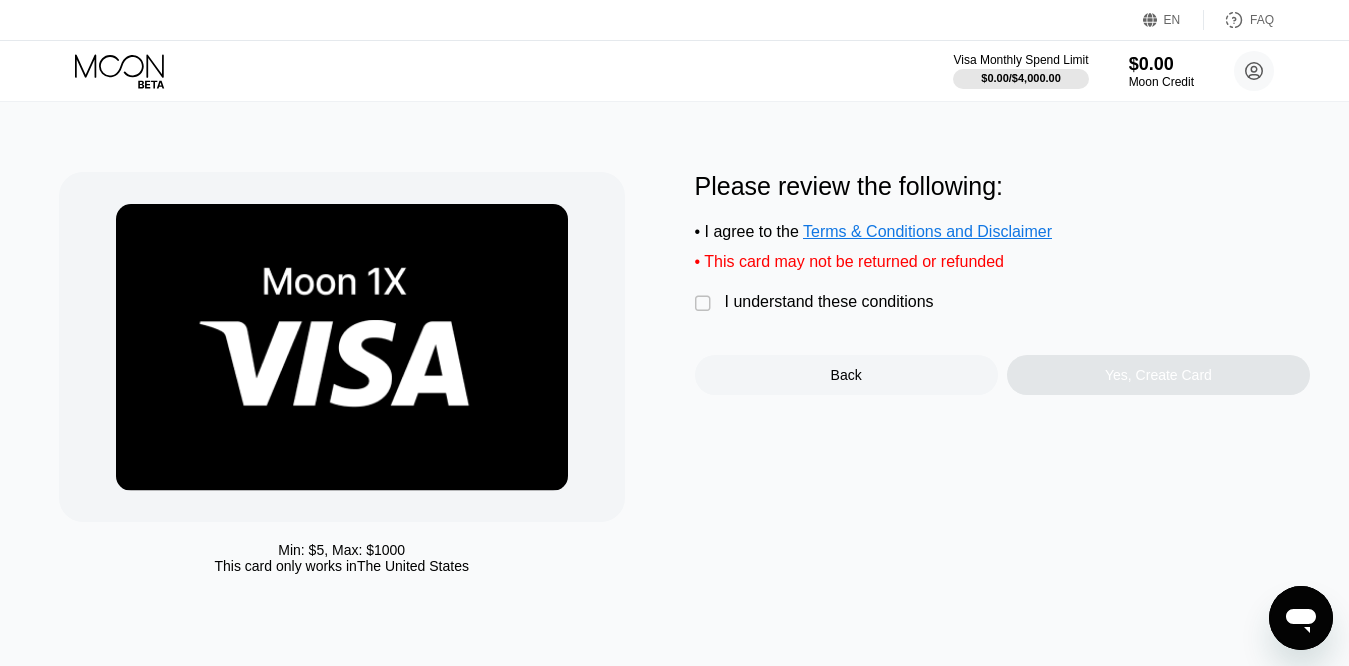 click on "I understand these conditions" at bounding box center (829, 302) 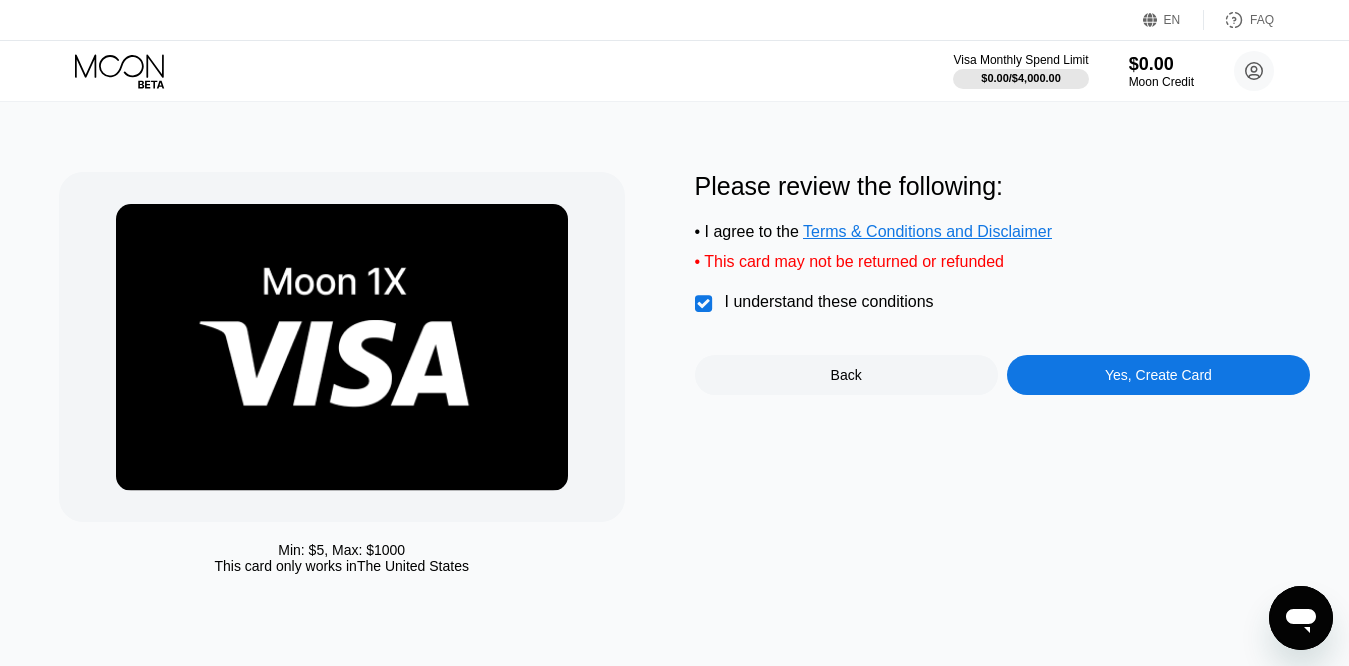 click on "Yes, Create Card" at bounding box center [1158, 375] 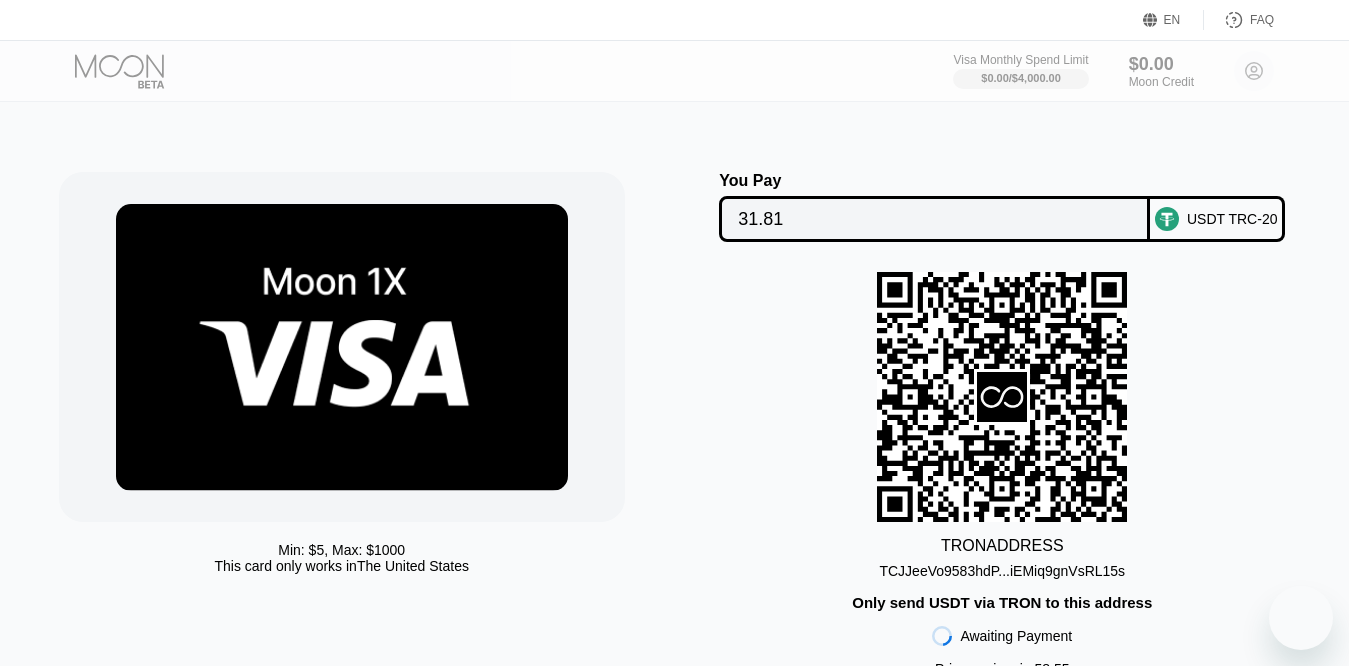 scroll, scrollTop: 0, scrollLeft: 0, axis: both 